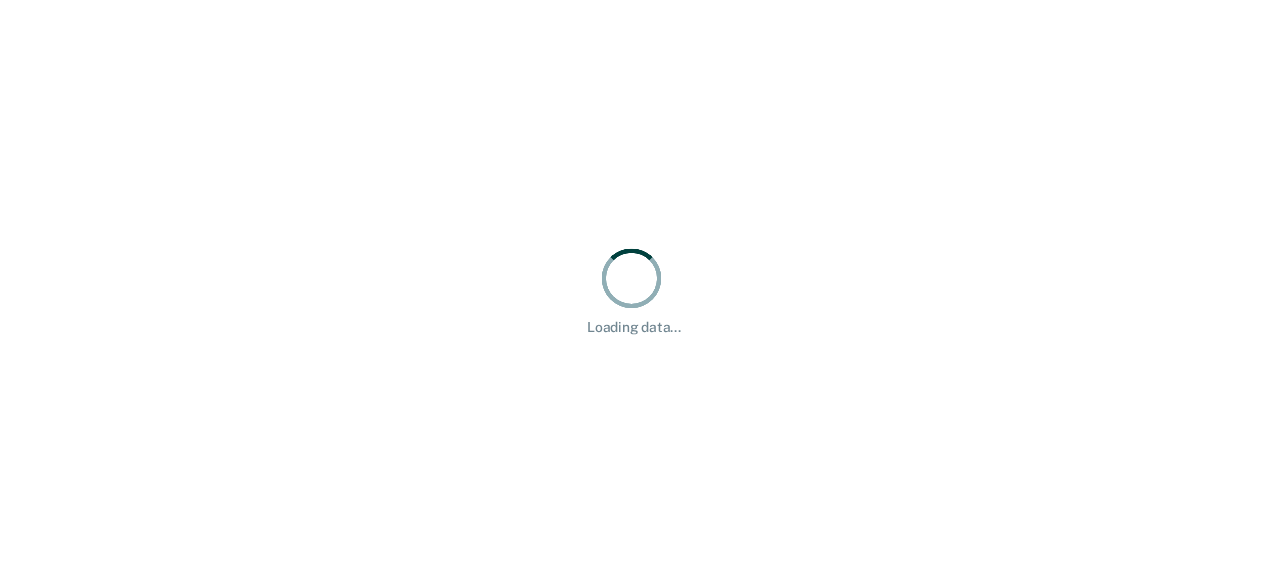 scroll, scrollTop: 0, scrollLeft: 0, axis: both 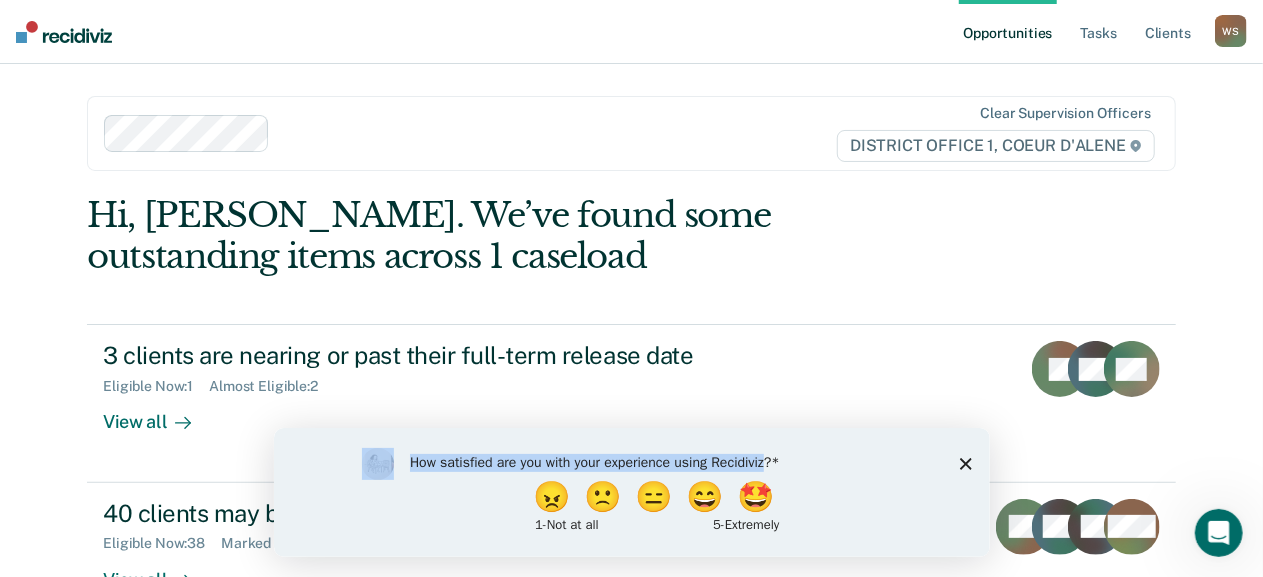 drag, startPoint x: 273, startPoint y: 427, endPoint x: 610, endPoint y: 798, distance: 501.20853 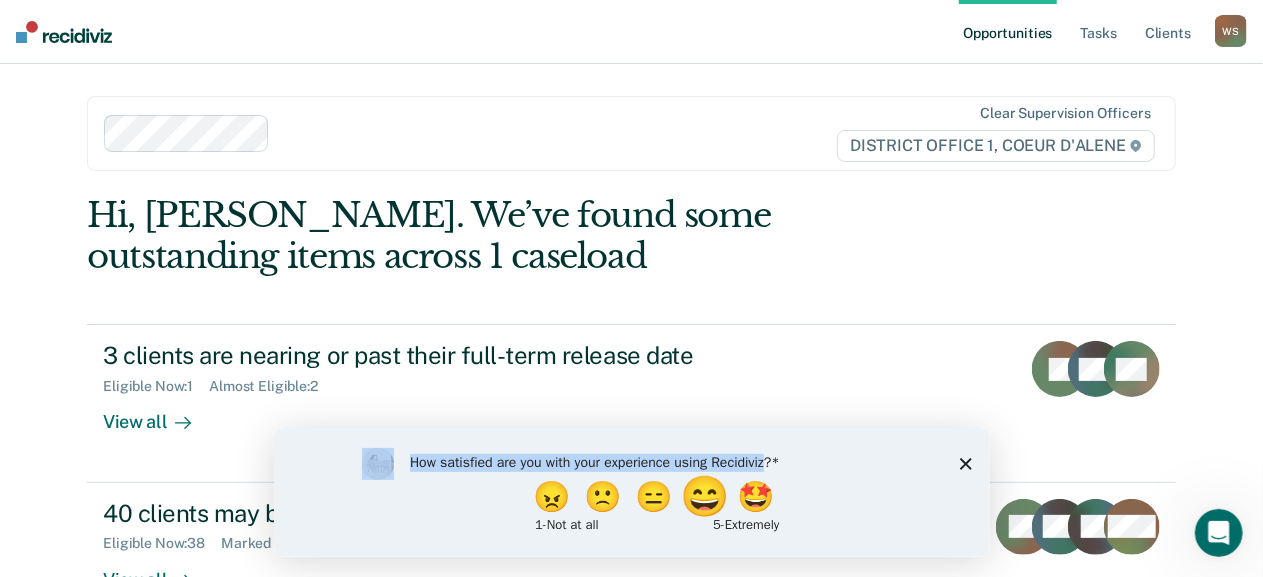 click on "😄" at bounding box center (706, 496) 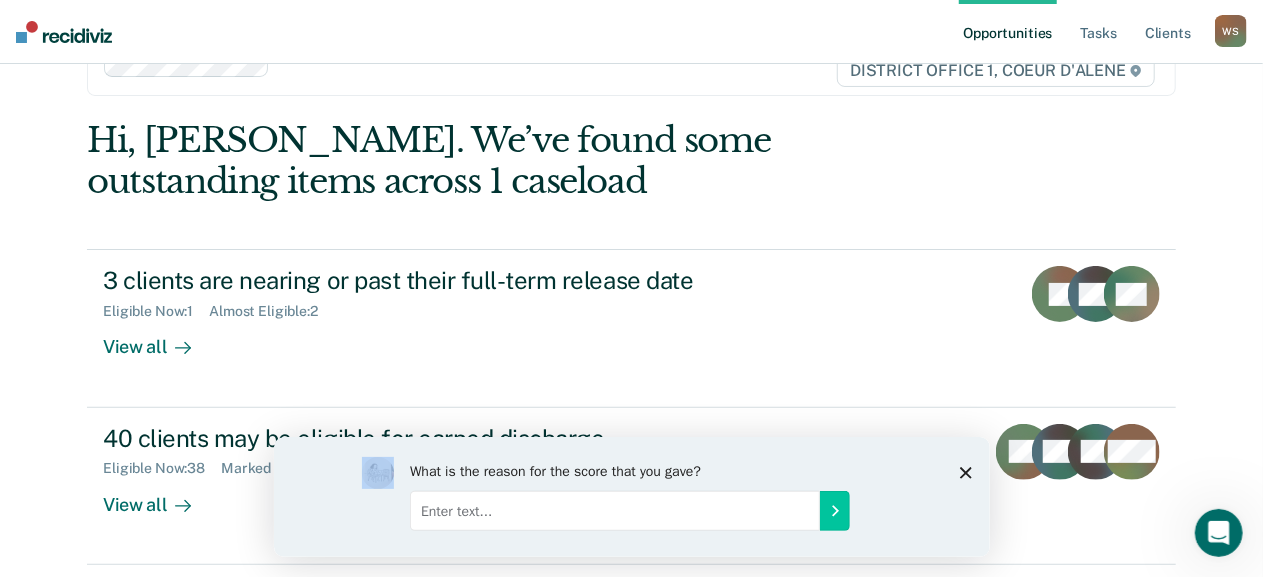 scroll, scrollTop: 81, scrollLeft: 0, axis: vertical 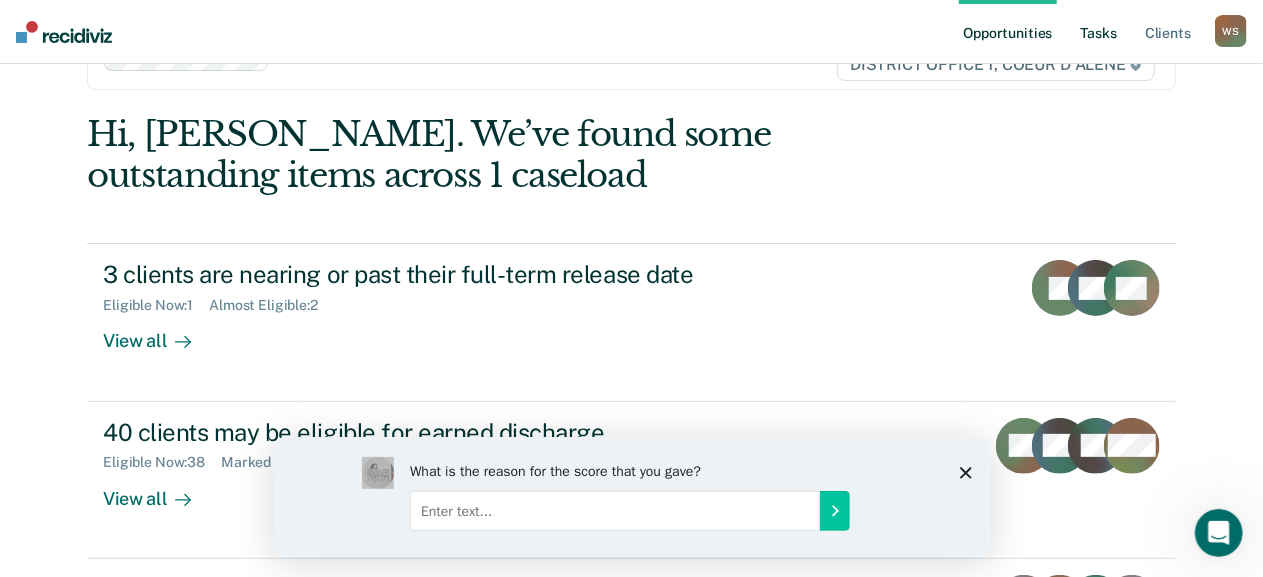click on "Tasks" at bounding box center [1099, 32] 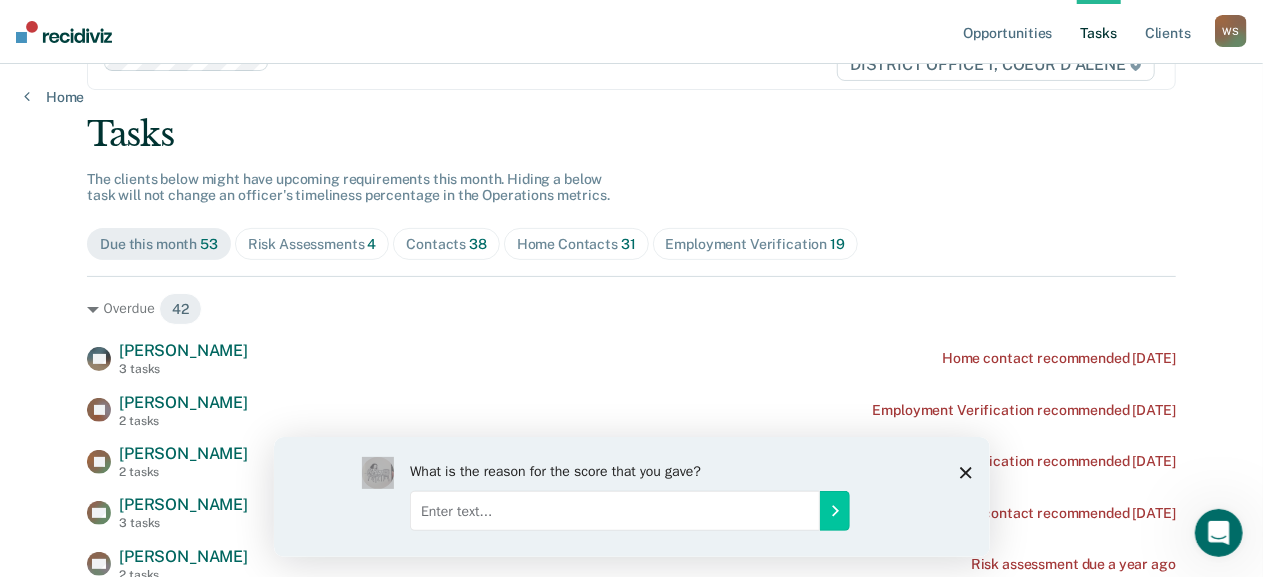 scroll, scrollTop: 0, scrollLeft: 0, axis: both 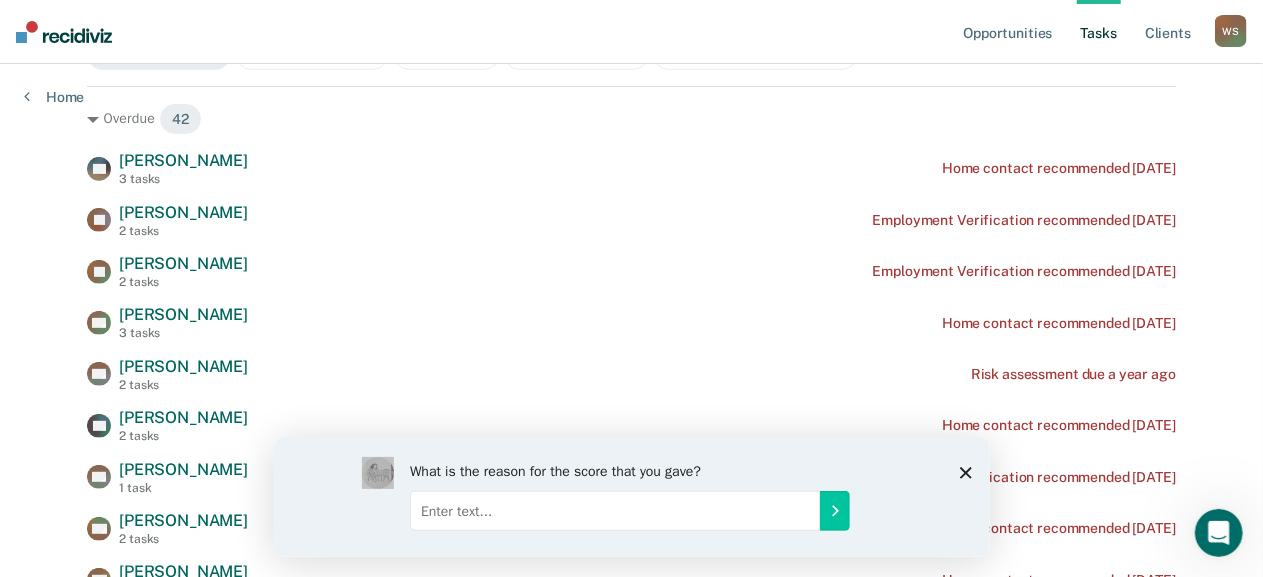 click on "Contacts   38" at bounding box center (446, 54) 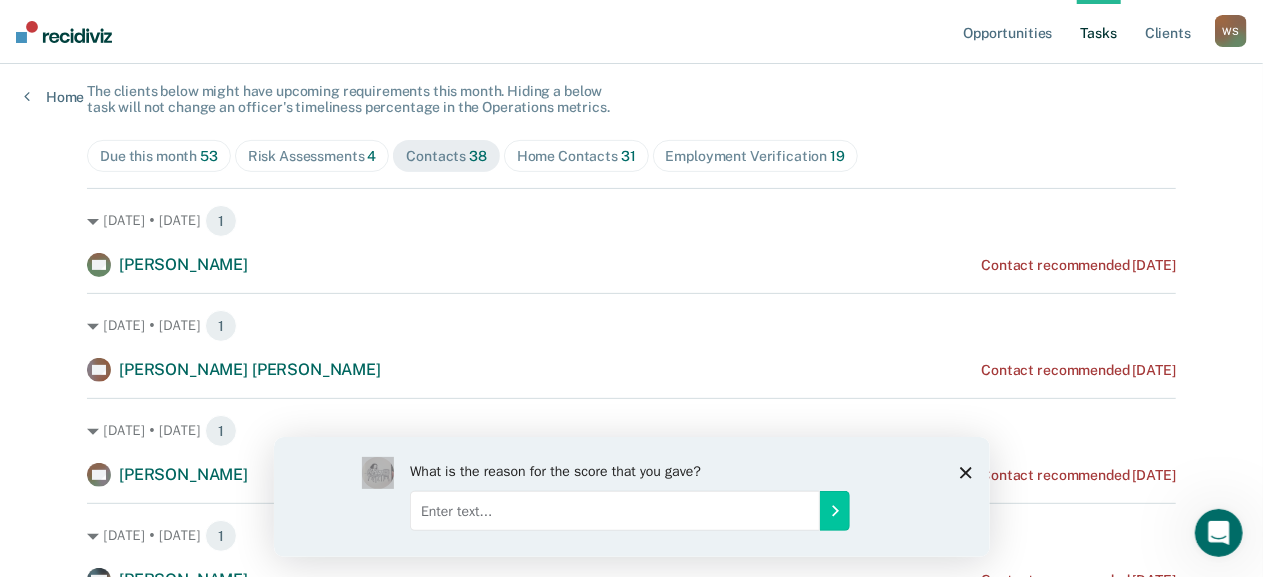scroll, scrollTop: 0, scrollLeft: 0, axis: both 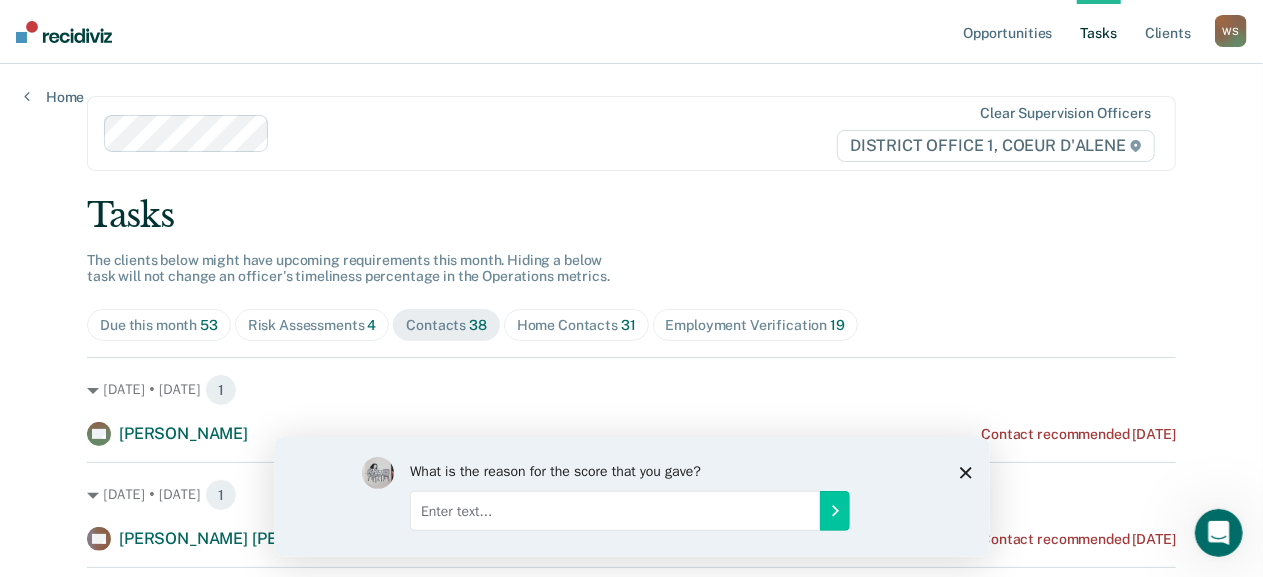 click 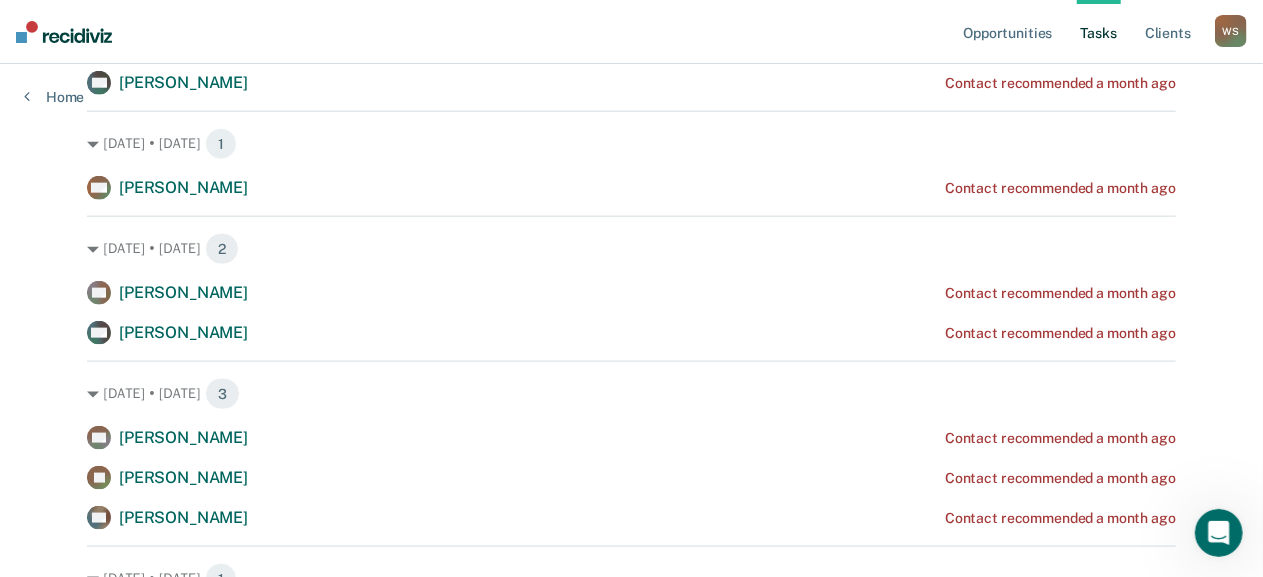 scroll, scrollTop: 0, scrollLeft: 0, axis: both 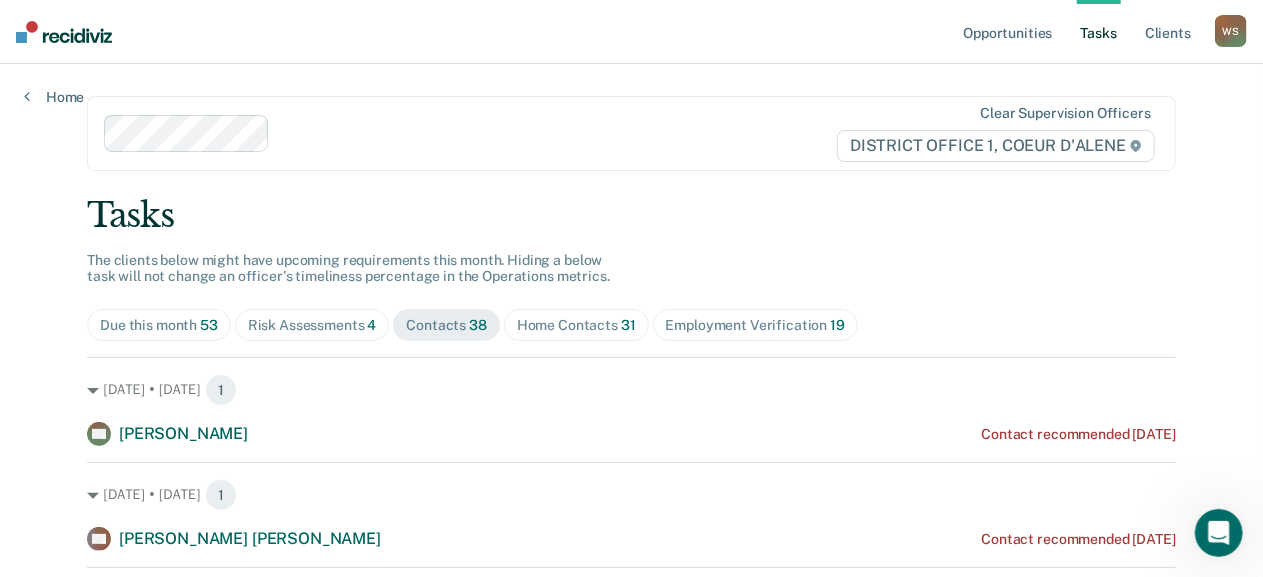 click on "W S" at bounding box center (1231, 31) 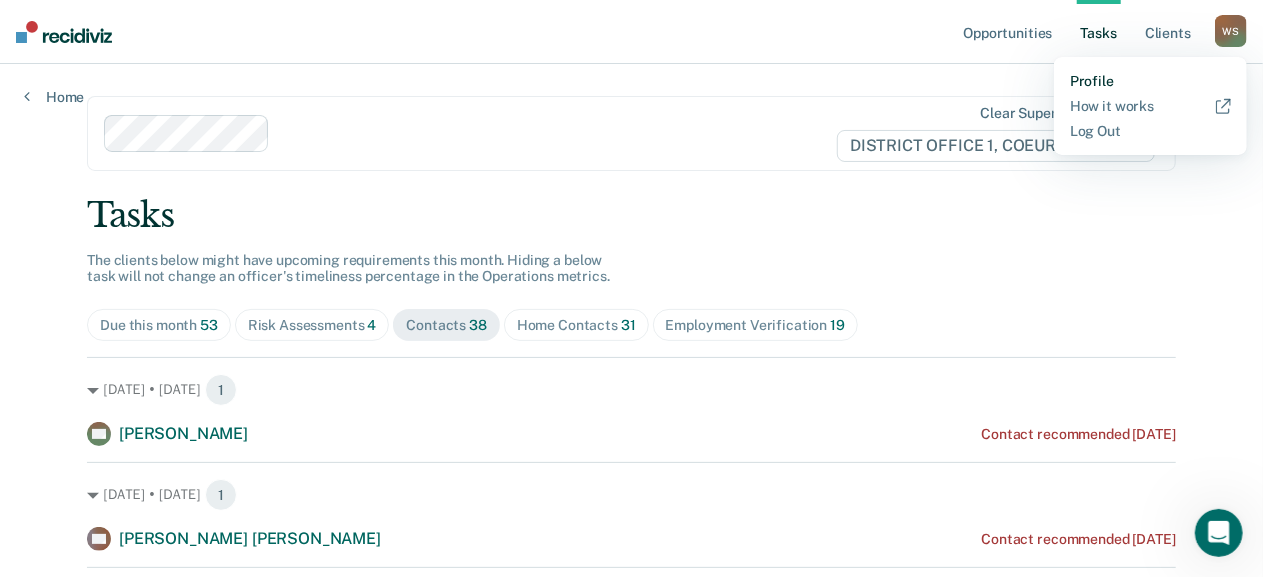 click on "Profile" at bounding box center (1150, 81) 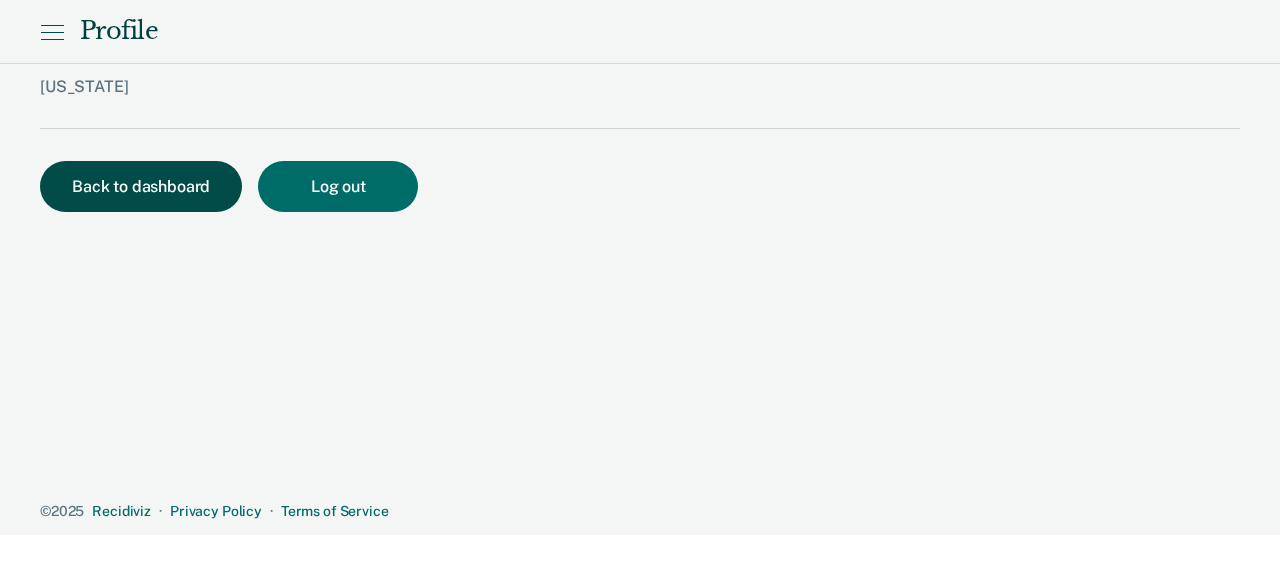 click on "Back to dashboard" at bounding box center (141, 186) 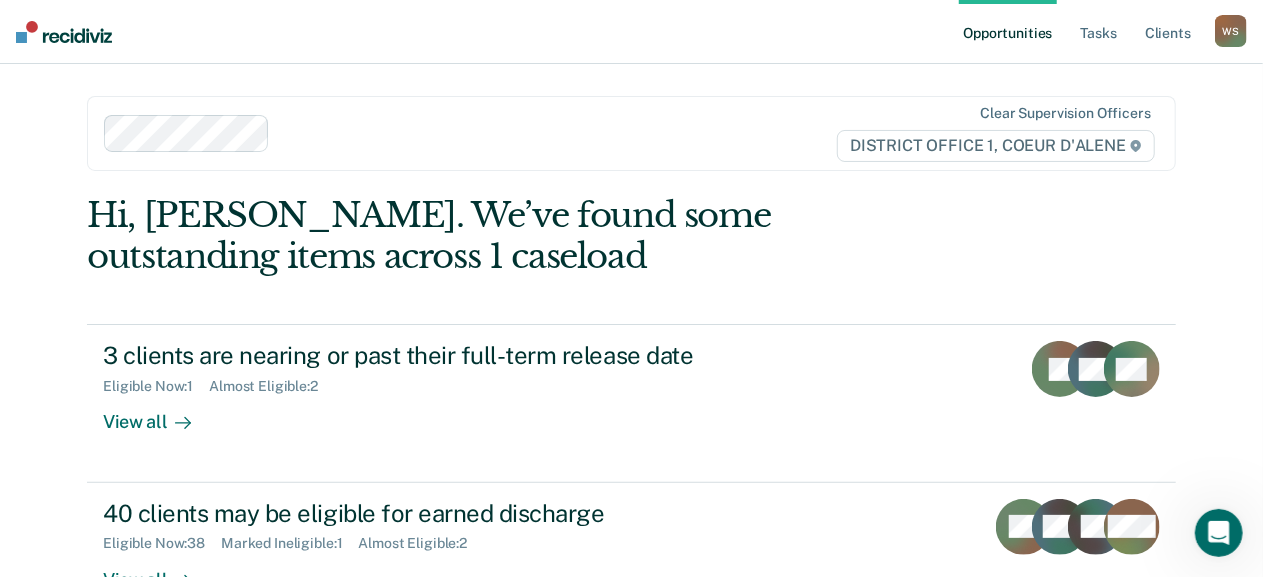 scroll, scrollTop: 0, scrollLeft: 0, axis: both 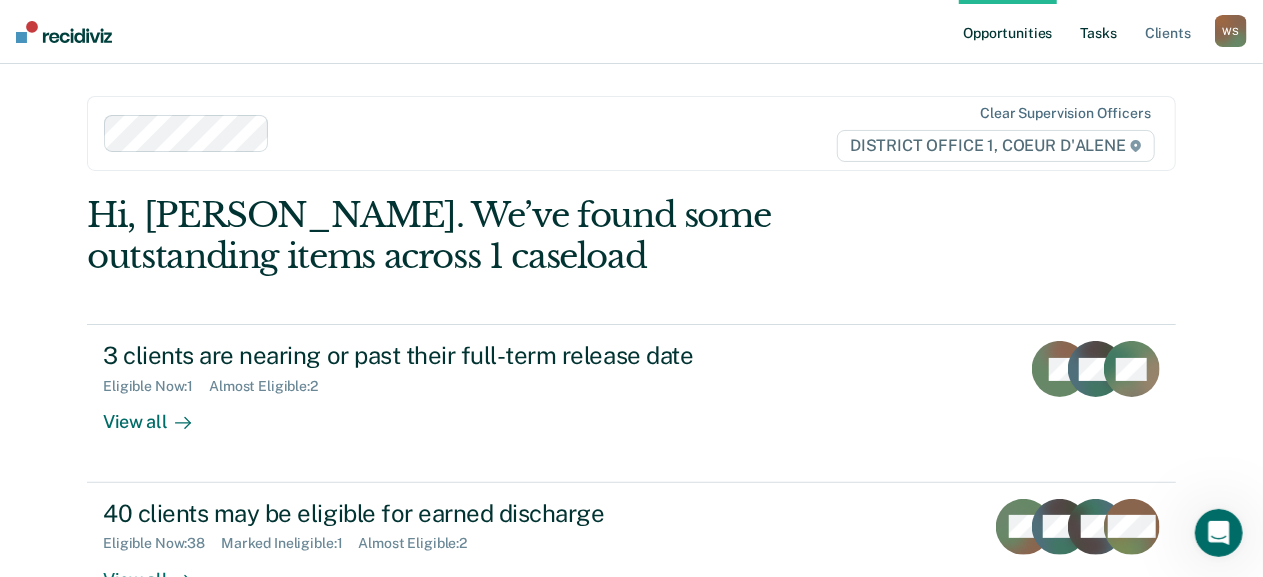 click on "Tasks" at bounding box center [1099, 32] 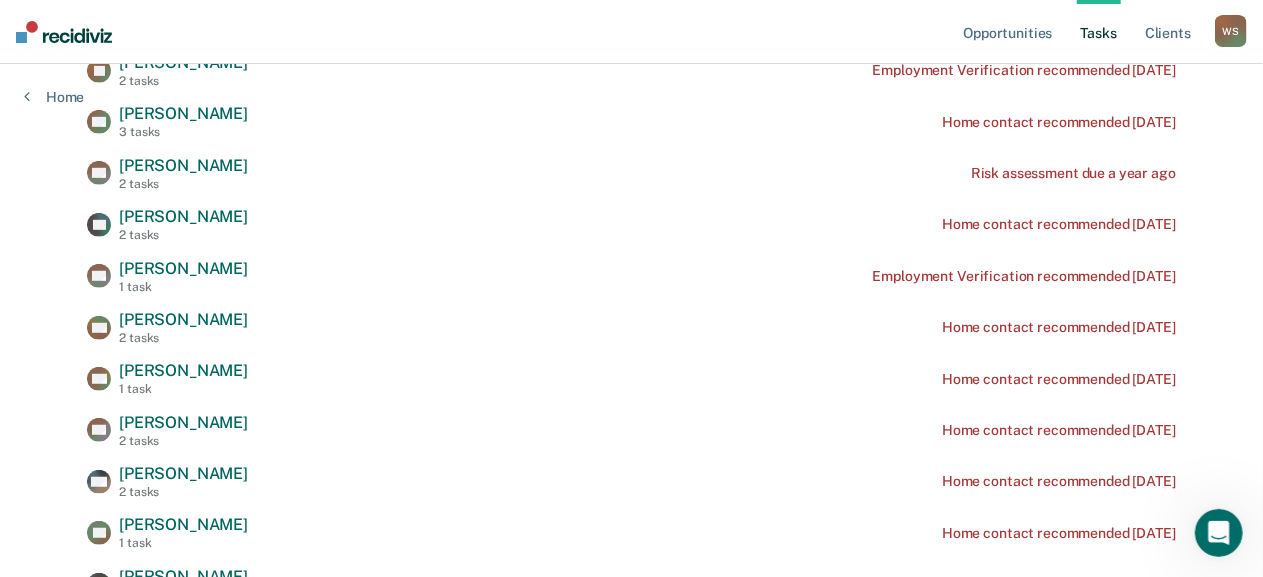 scroll, scrollTop: 0, scrollLeft: 0, axis: both 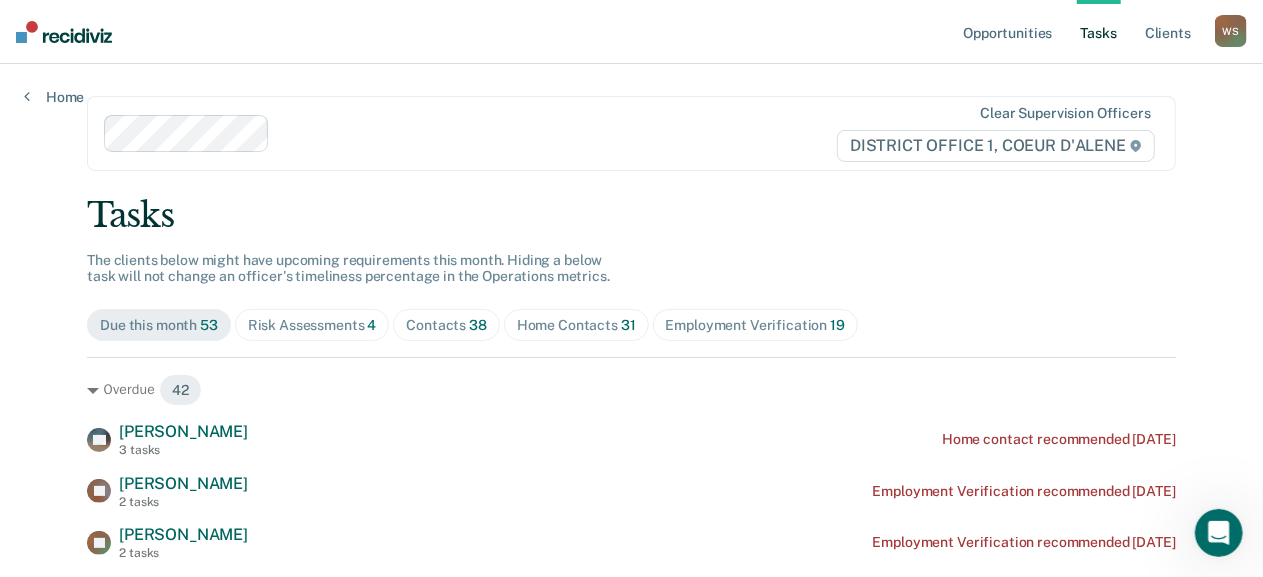 click on "38" at bounding box center [478, 325] 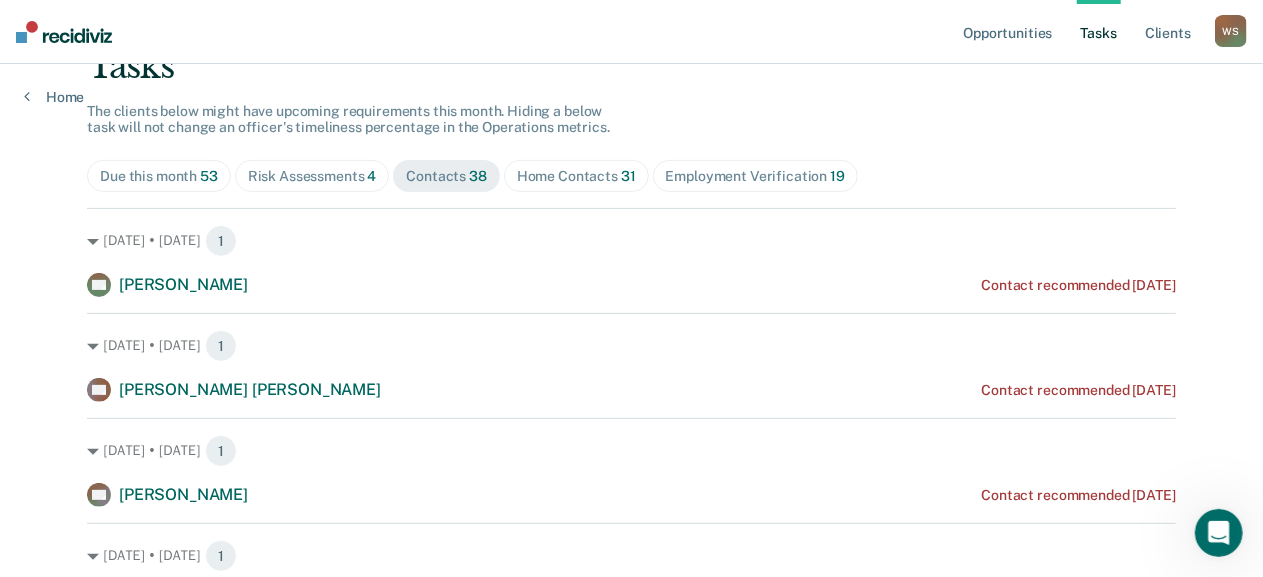 scroll, scrollTop: 0, scrollLeft: 0, axis: both 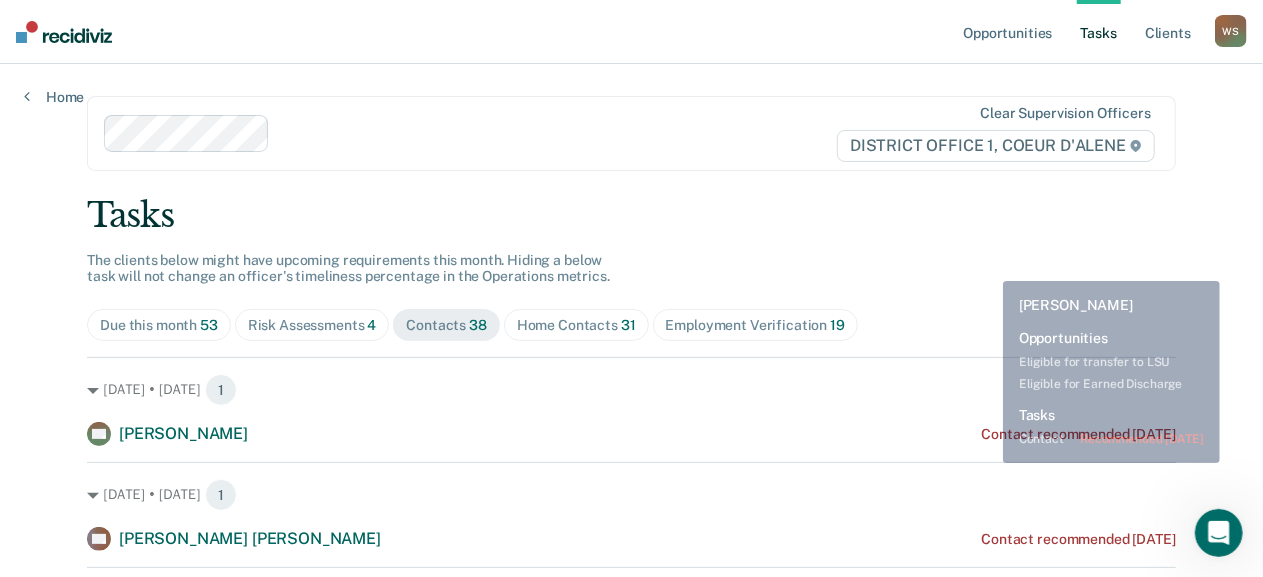 click on "Home Contacts   31" at bounding box center [576, 325] 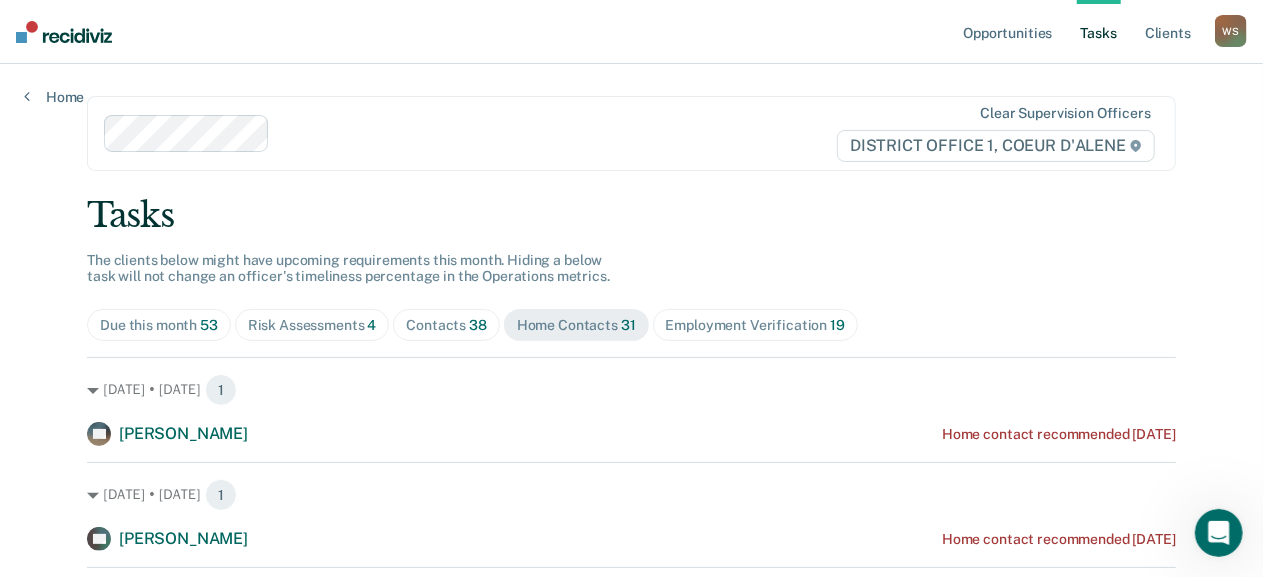 click on "Employment Verification   19" at bounding box center (755, 325) 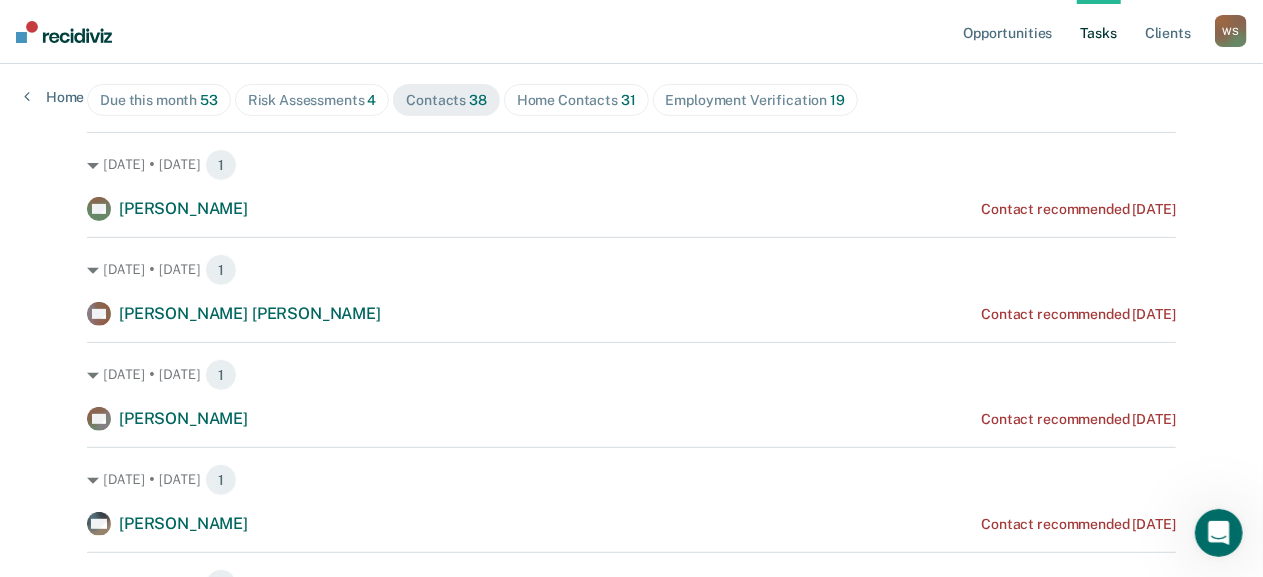 scroll, scrollTop: 319, scrollLeft: 0, axis: vertical 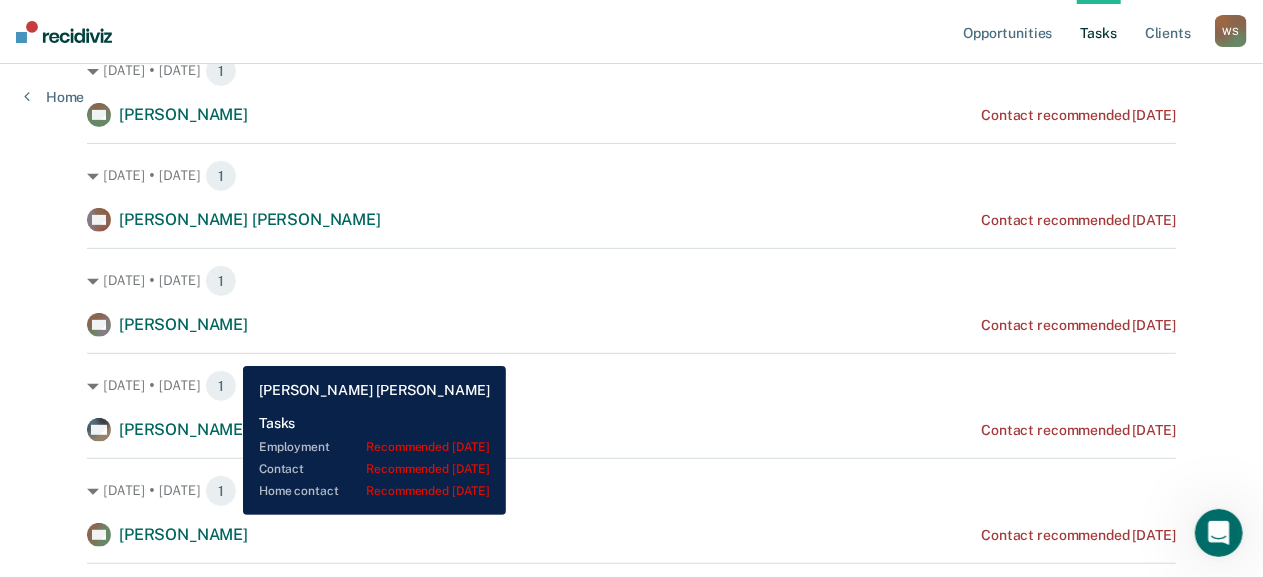 click on "[PERSON_NAME] [PERSON_NAME]" at bounding box center (250, 219) 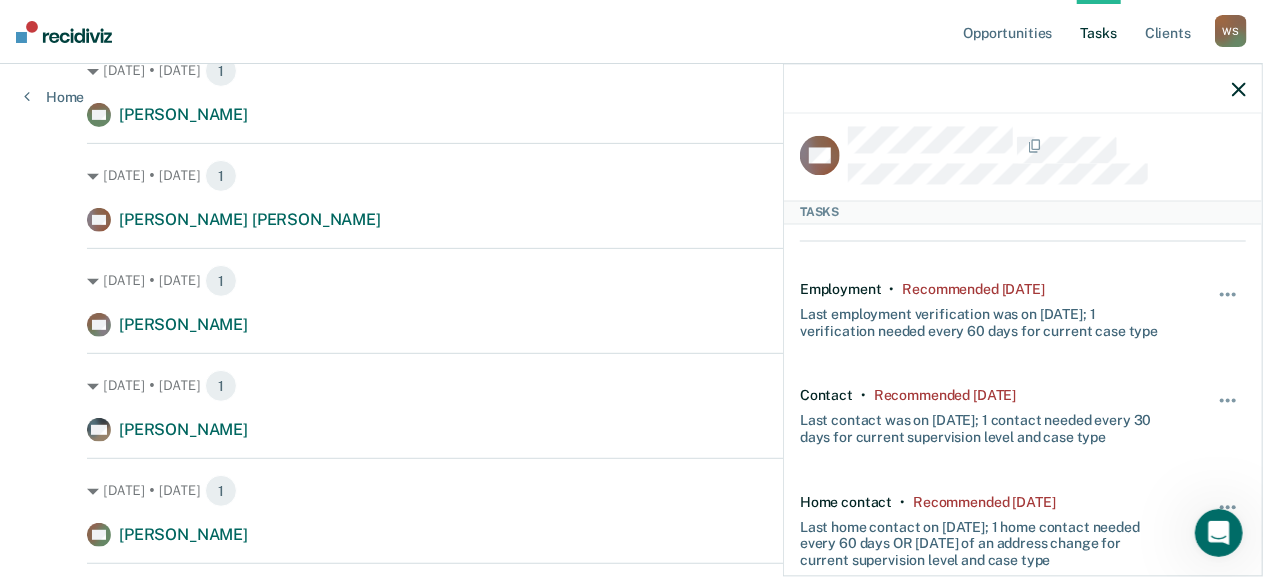 scroll, scrollTop: 0, scrollLeft: 0, axis: both 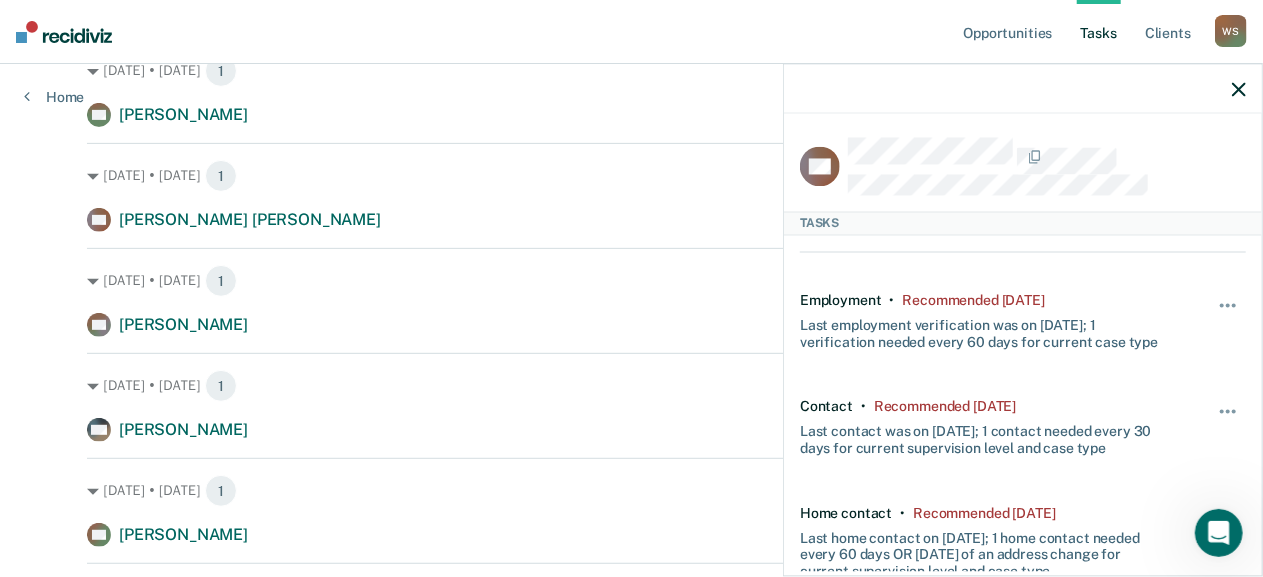 click on "Hide from tasks list for... 7  days 30  days 90  days" at bounding box center [1229, 322] 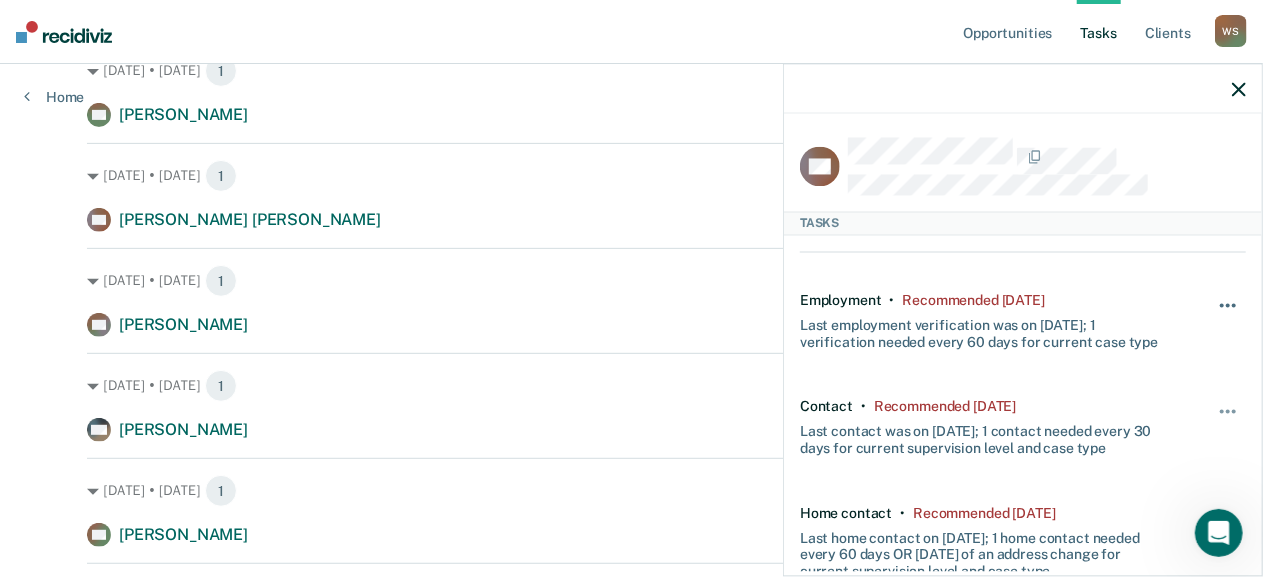click at bounding box center (1229, 316) 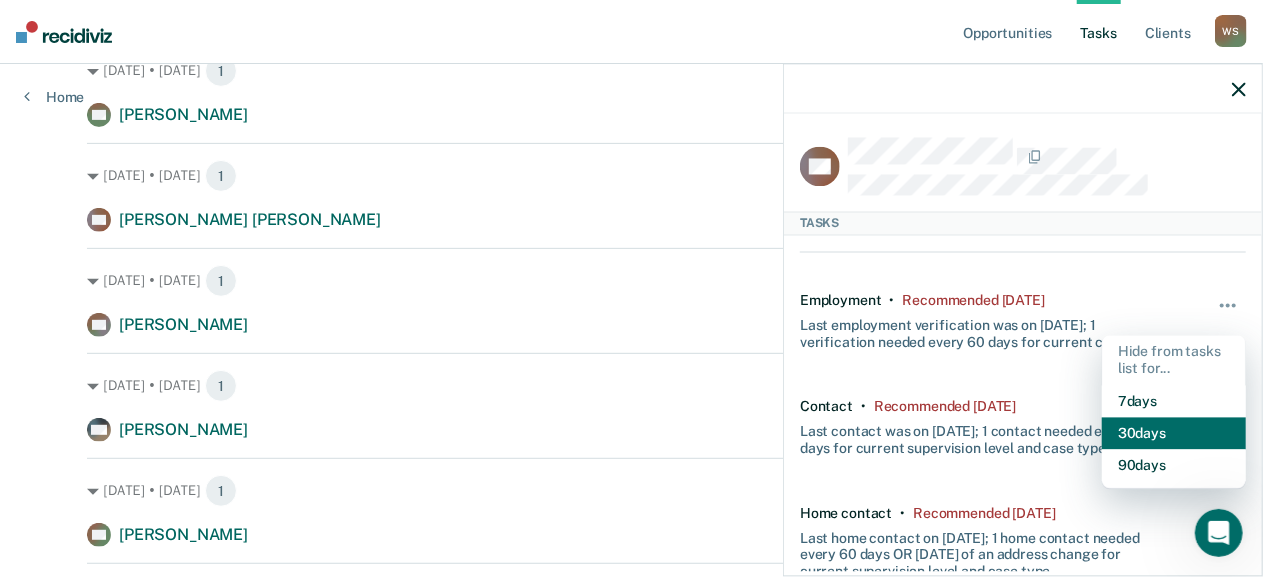 click on "30  days" at bounding box center (1174, 433) 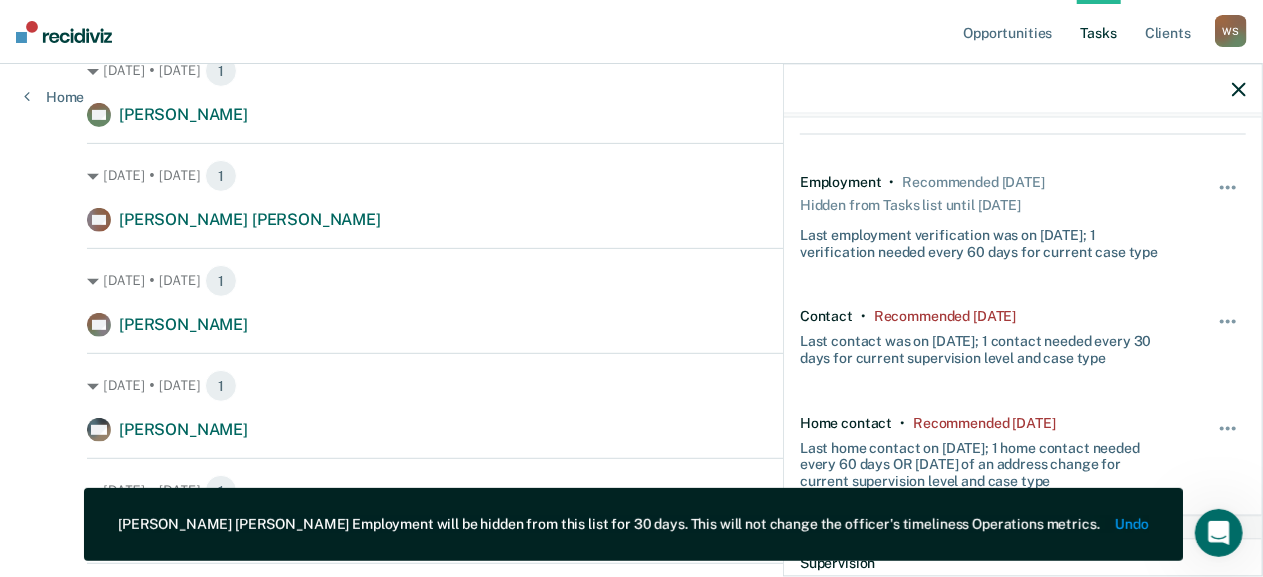 scroll, scrollTop: 180, scrollLeft: 0, axis: vertical 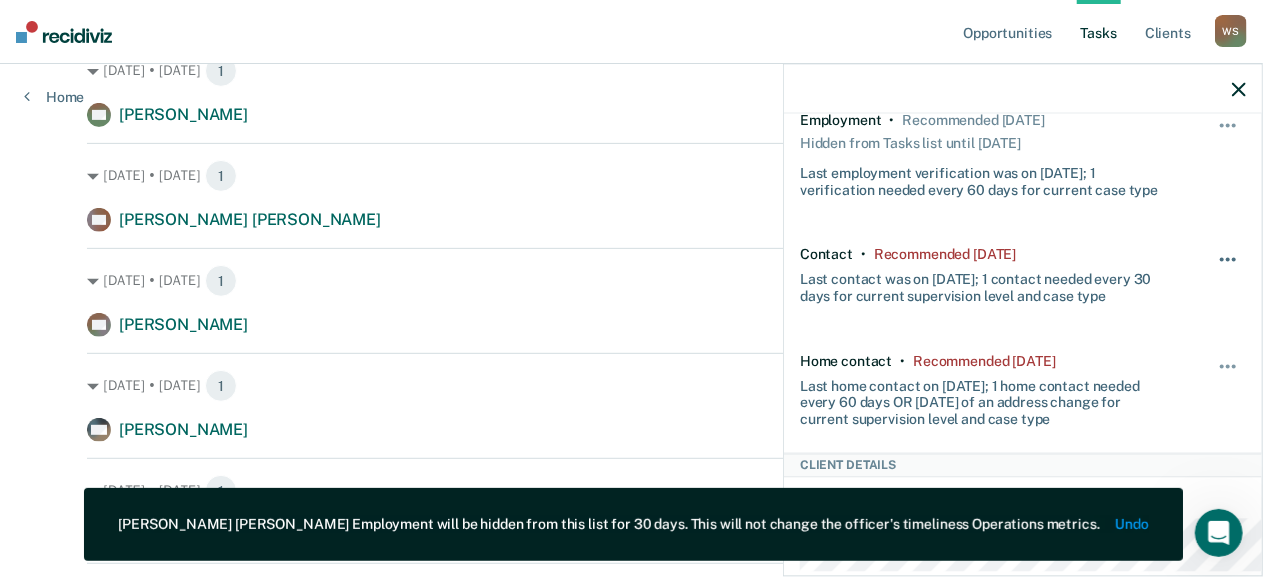 click at bounding box center [1229, 270] 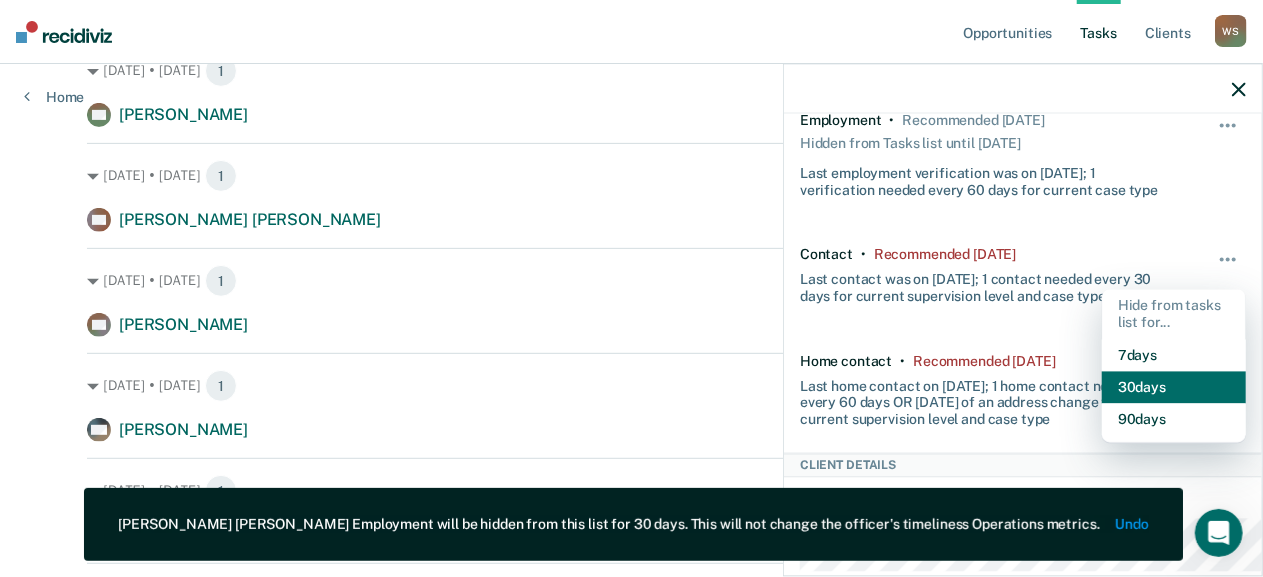 click on "30  days" at bounding box center (1174, 387) 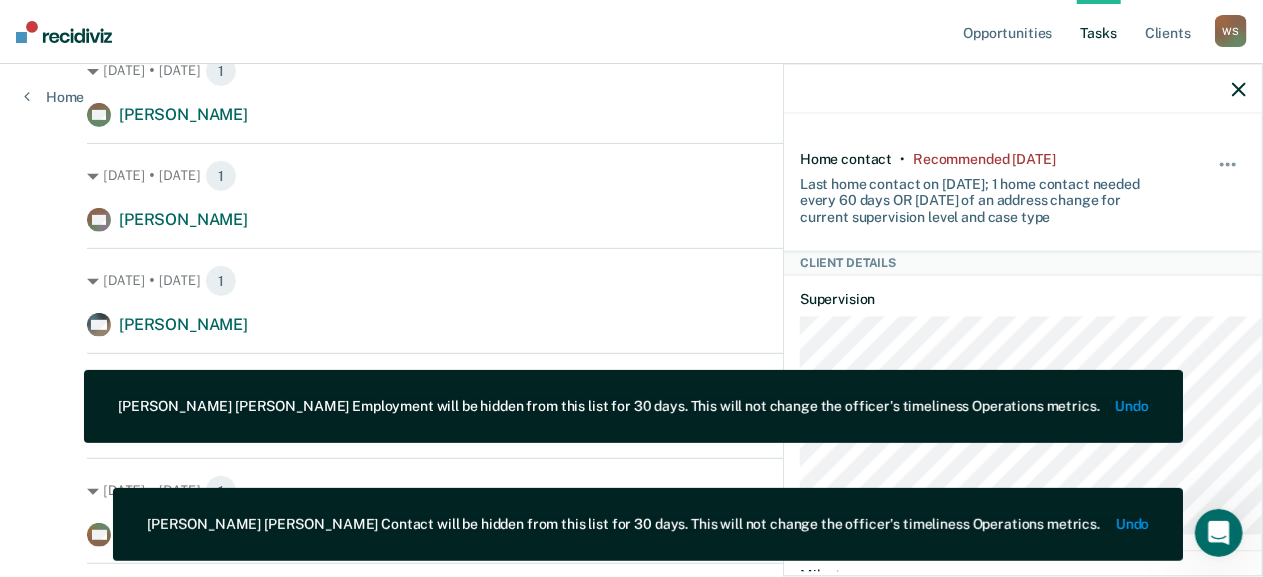 scroll, scrollTop: 412, scrollLeft: 0, axis: vertical 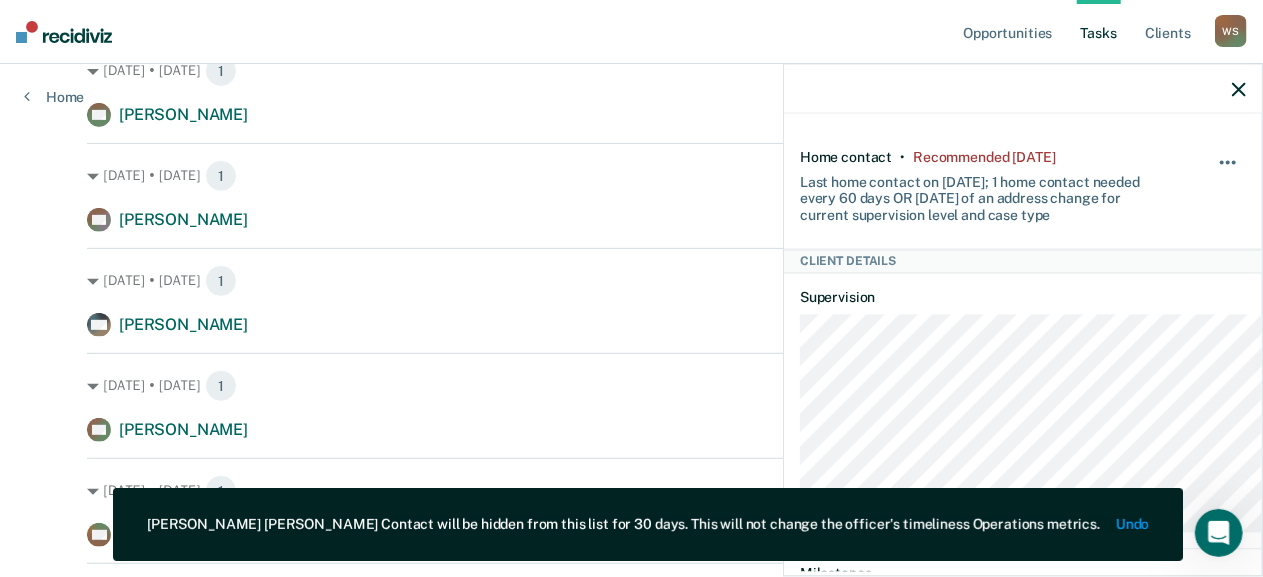 click at bounding box center (1229, 172) 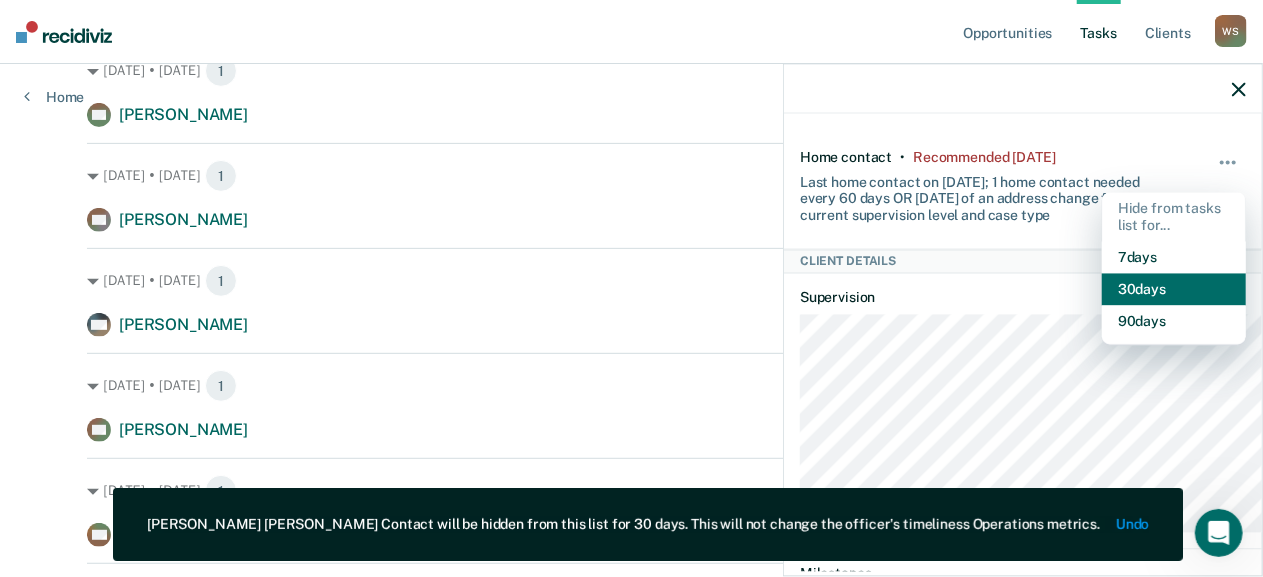 click on "30  days" at bounding box center [1174, 290] 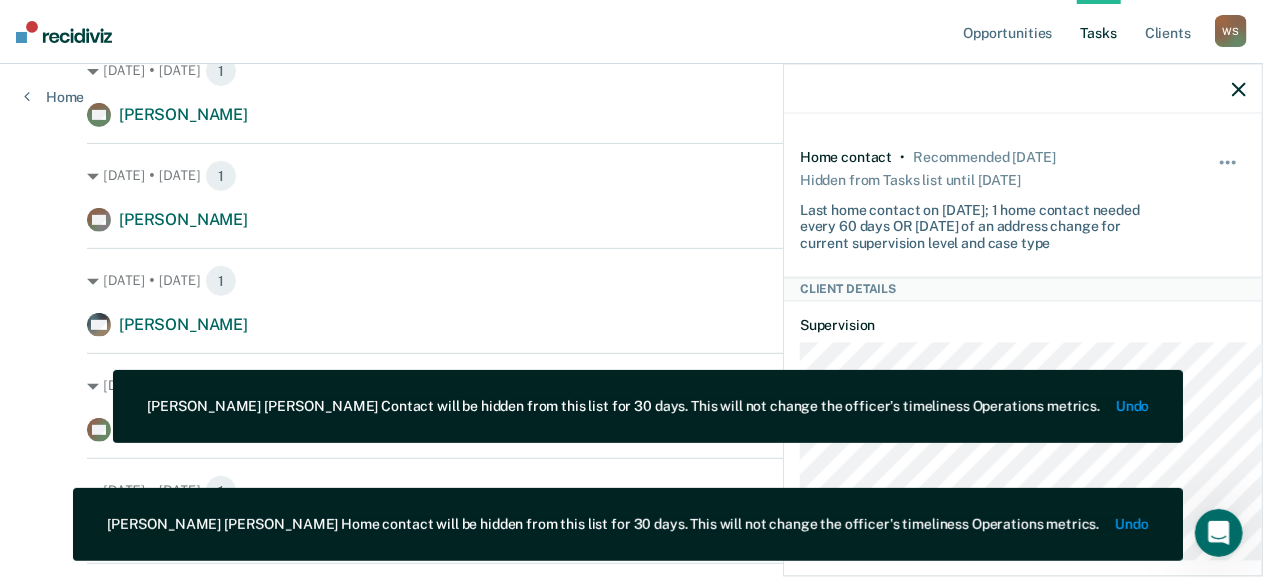click 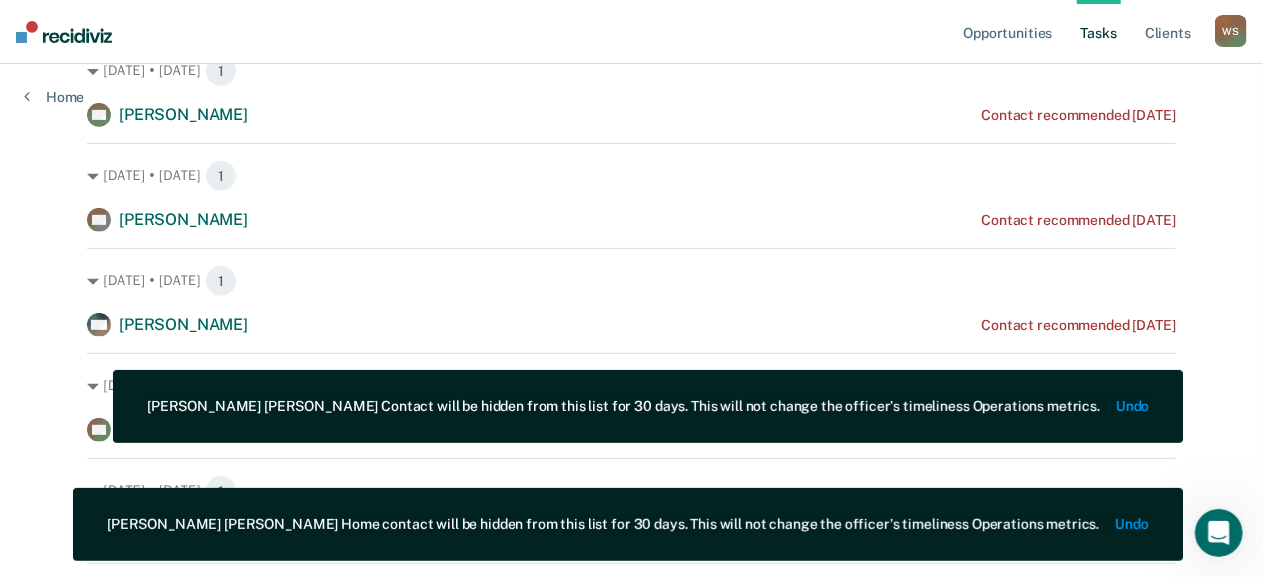 click on "Opportunities Tasks Client s [PERSON_NAME] Profile How it works Log Out Home Clear   supervision officers DISTRICT OFFICE 1, COEUR D'ALENE   Tasks The clients below might have upcoming requirements this month. Hiding a below task will not change an officer's timeliness percentage in the Operations metrics. Due this month   52 Risk Assessments   4 Contacts   37 Home Contacts   30 Employment Verification   [DATE] • [DATE]   1 BH [PERSON_NAME] Contact recommended [DATE]   [DATE] • [DATE]   1 KK [PERSON_NAME] Contact recommended [DATE]   [DATE] • [DATE]   1 MH [PERSON_NAME] Contact recommended [DATE]   [DATE] • [DATE]   1 AG [PERSON_NAME] Contact recommended [DATE]   [DATE] • [DATE]   1 NG [PERSON_NAME] Contact recommended [DATE]   [DATE] • [DATE]   1 RM [PERSON_NAME] Contact recommended a month ago   [DATE] • [DATE]   1 DH [PERSON_NAME] Contact recommended a month ago   [DATE] • [DATE]   1 [PERSON_NAME]   [DATE] • [DATE]   2 CS" at bounding box center [631, 1541] 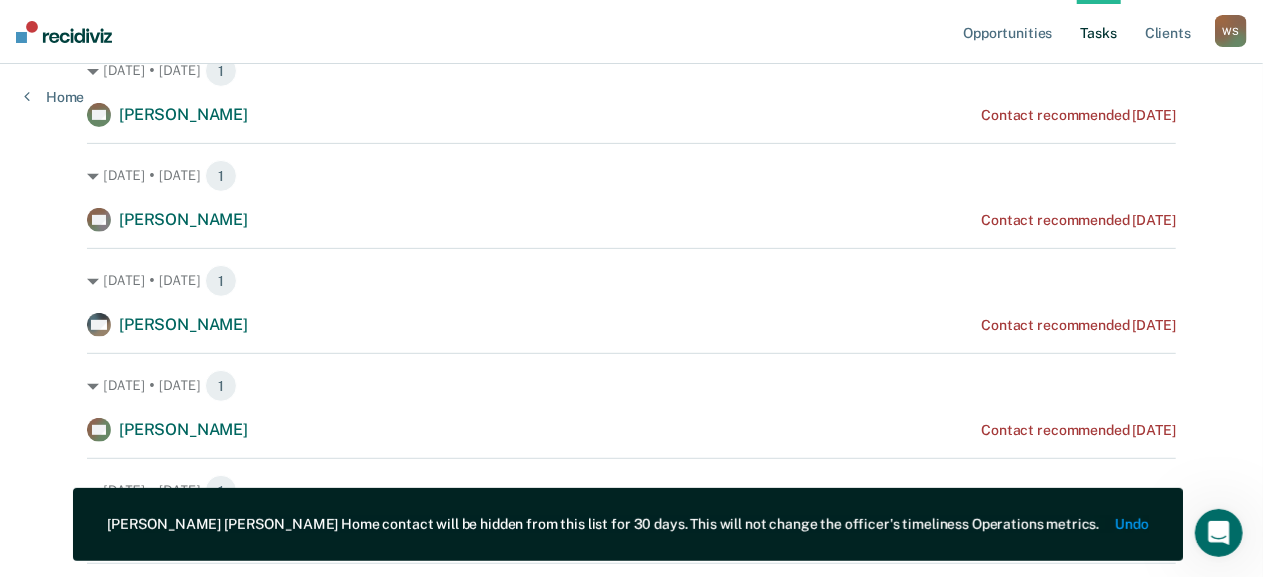click on "Opportunities Tasks Client s [PERSON_NAME] Profile How it works Log Out Home Clear   supervision officers DISTRICT OFFICE 1, COEUR D'ALENE   Tasks The clients below might have upcoming requirements this month. Hiding a below task will not change an officer's timeliness percentage in the Operations metrics. Due this month   52 Risk Assessments   4 Contacts   37 Home Contacts   30 Employment Verification   [DATE] • [DATE]   1 BH [PERSON_NAME] Contact recommended [DATE]   [DATE] • [DATE]   1 KK [PERSON_NAME] Contact recommended [DATE]   [DATE] • [DATE]   1 MH [PERSON_NAME] Contact recommended [DATE]   [DATE] • [DATE]   1 AG [PERSON_NAME] Contact recommended [DATE]   [DATE] • [DATE]   1 NG [PERSON_NAME] Contact recommended [DATE]   [DATE] • [DATE]   1 RM [PERSON_NAME] Contact recommended a month ago   [DATE] • [DATE]   1 DH [PERSON_NAME] Contact recommended a month ago   [DATE] • [DATE]   1 [PERSON_NAME]   [DATE] • [DATE]   2 CS" at bounding box center (631, 1541) 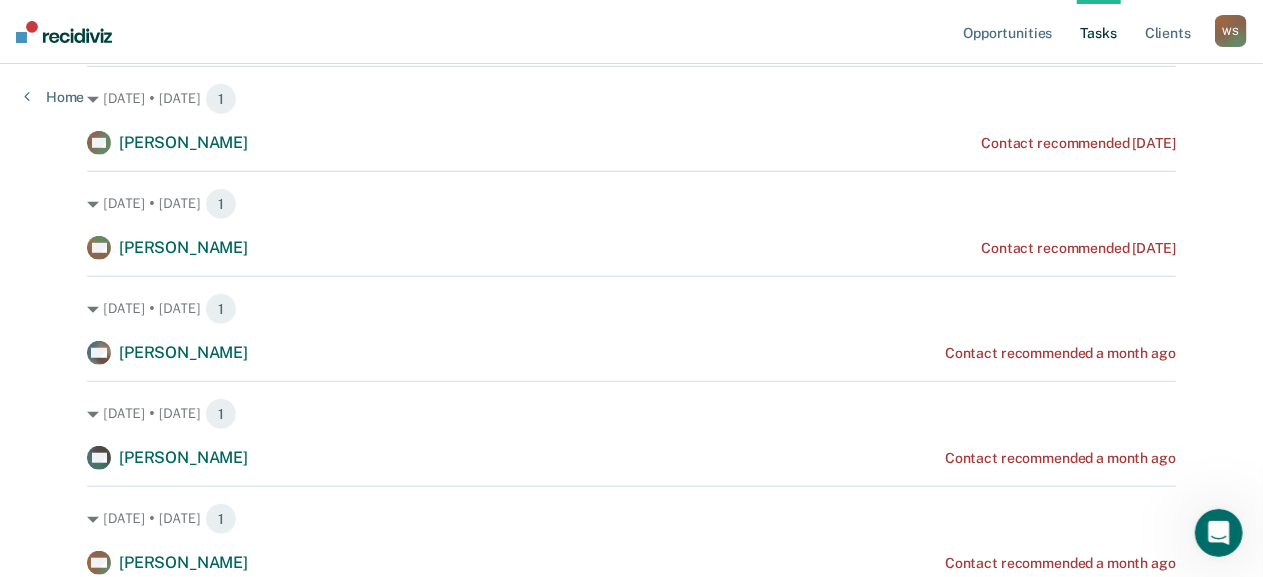 scroll, scrollTop: 640, scrollLeft: 0, axis: vertical 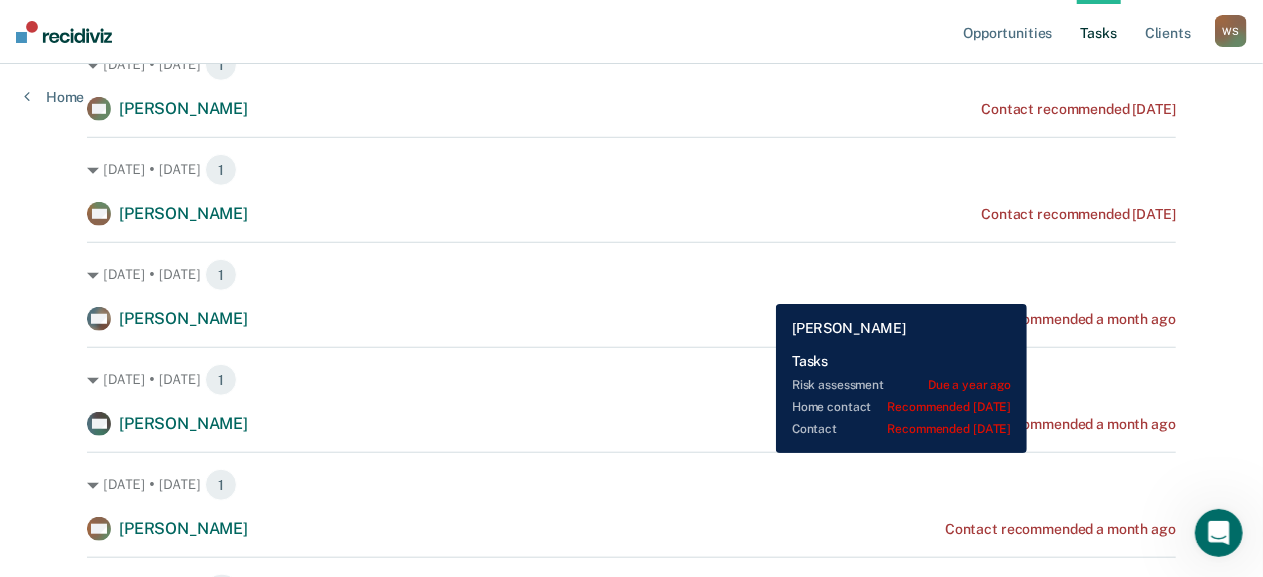 click on "Contact recommended [DATE]" at bounding box center (1078, 109) 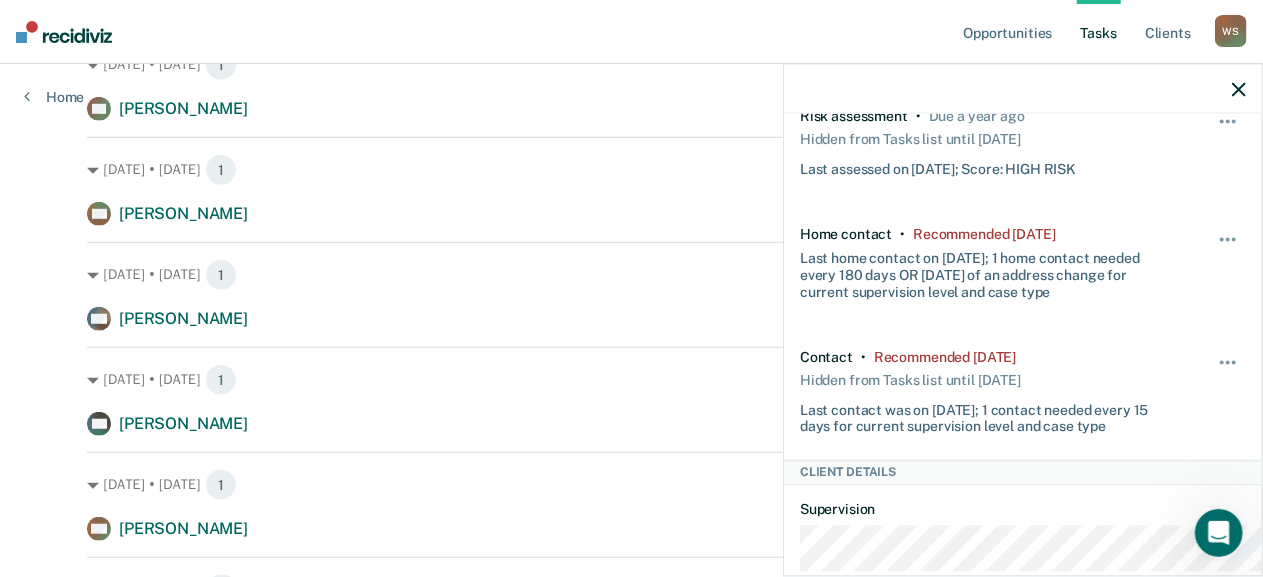 scroll, scrollTop: 187, scrollLeft: 0, axis: vertical 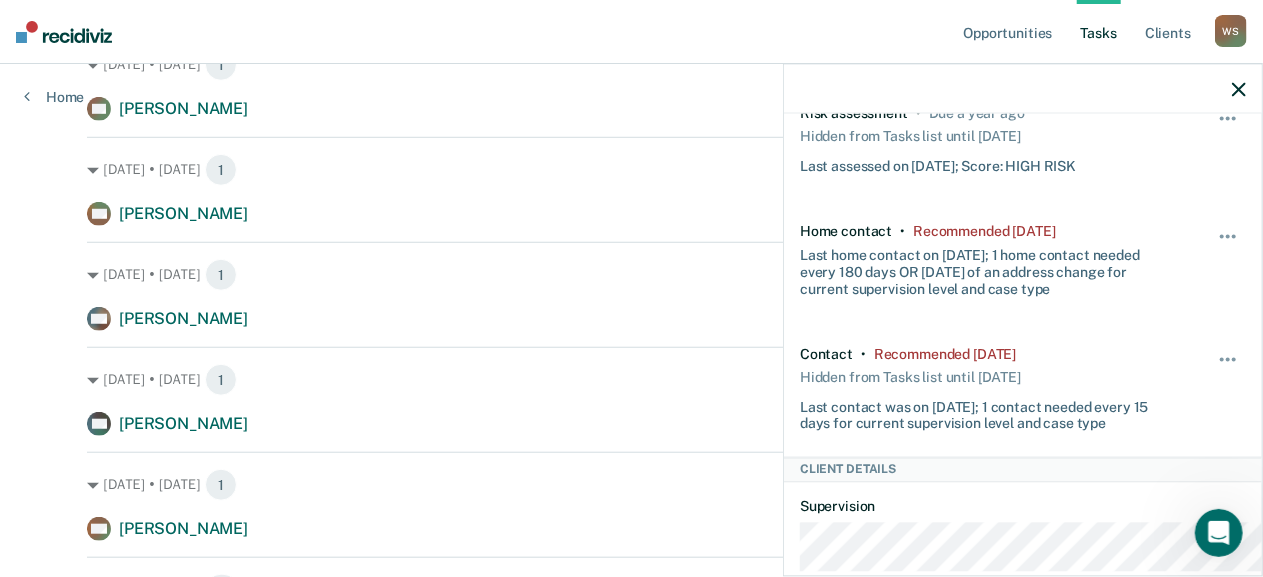 click on "Hide from tasks list for... 7  days 30  days 90  days" at bounding box center [1229, 260] 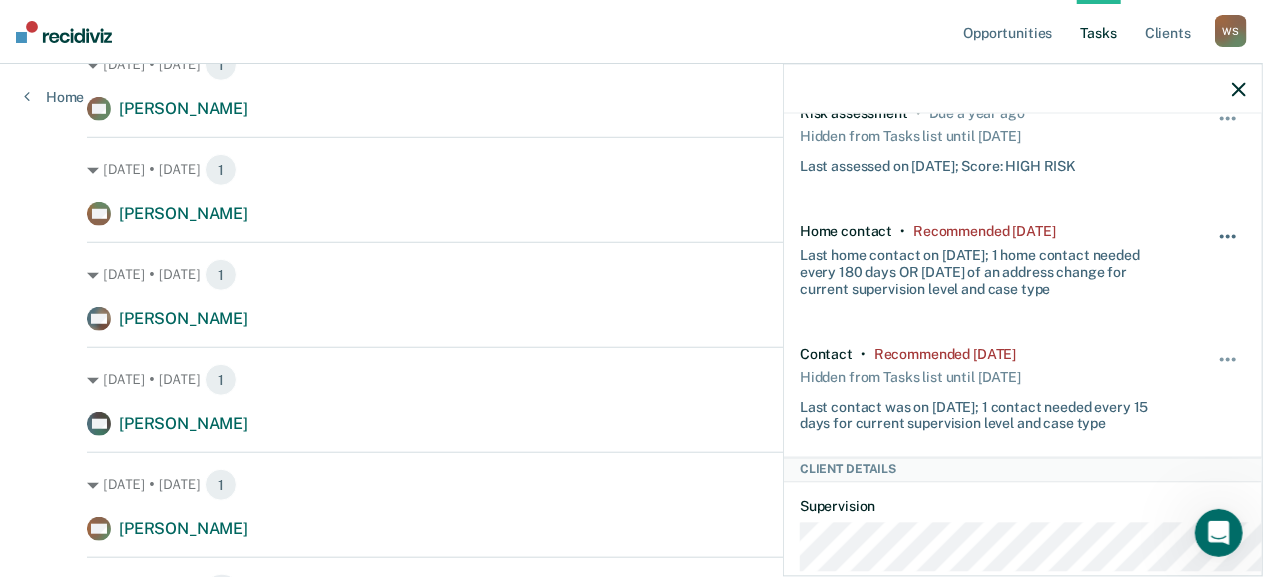 click at bounding box center [1229, 246] 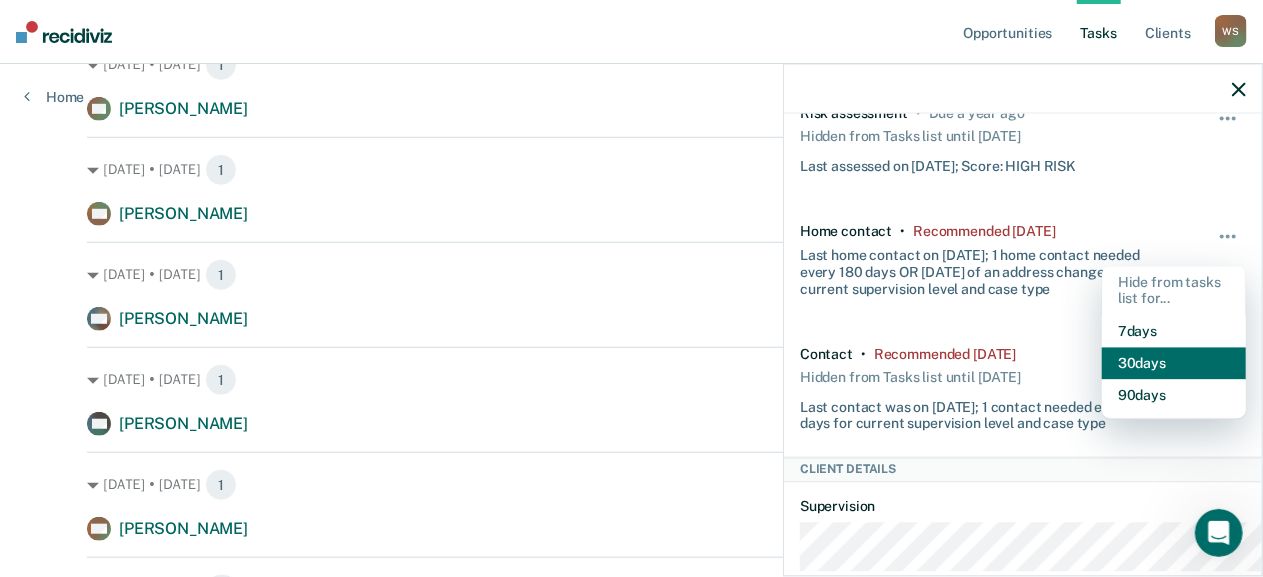 click on "30  days" at bounding box center [1174, 364] 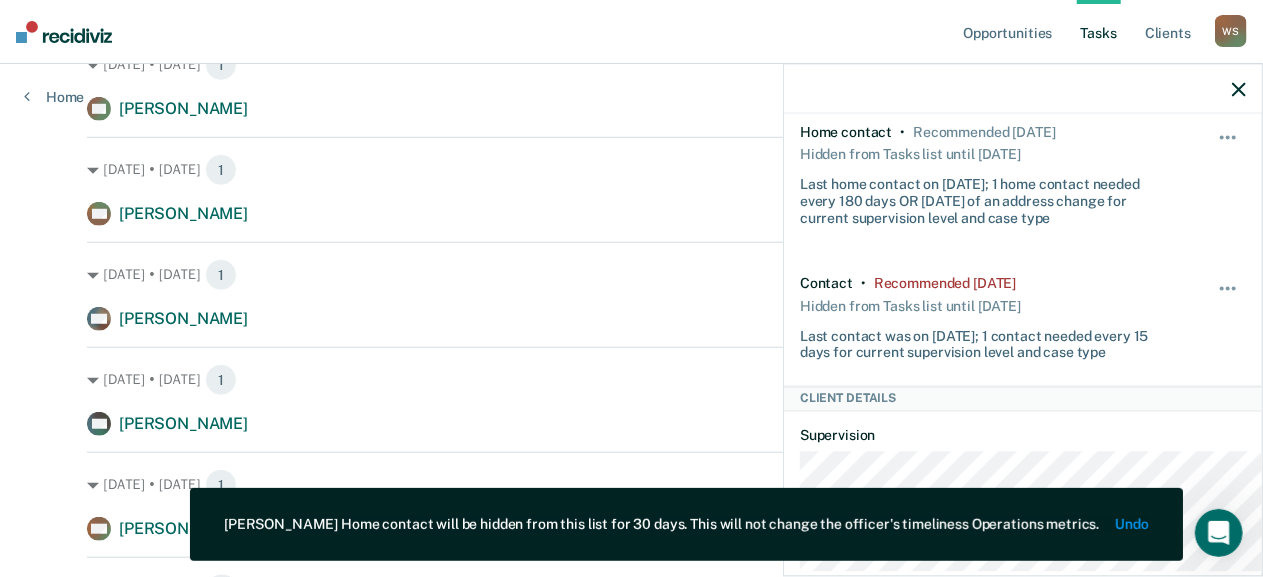 scroll, scrollTop: 288, scrollLeft: 0, axis: vertical 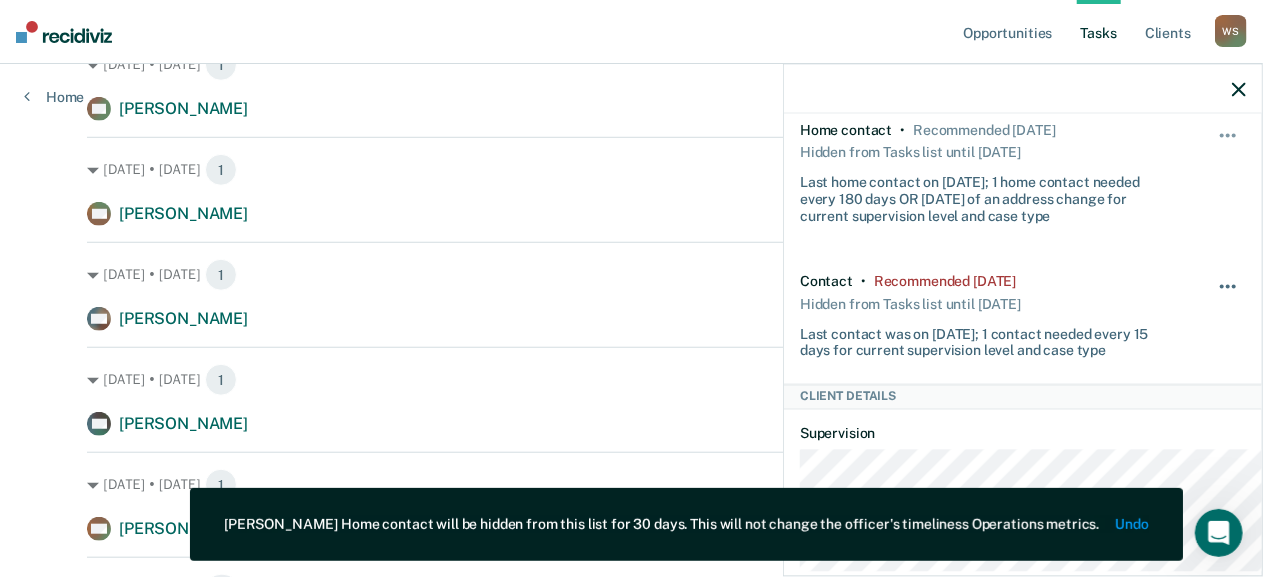 click at bounding box center [1229, 296] 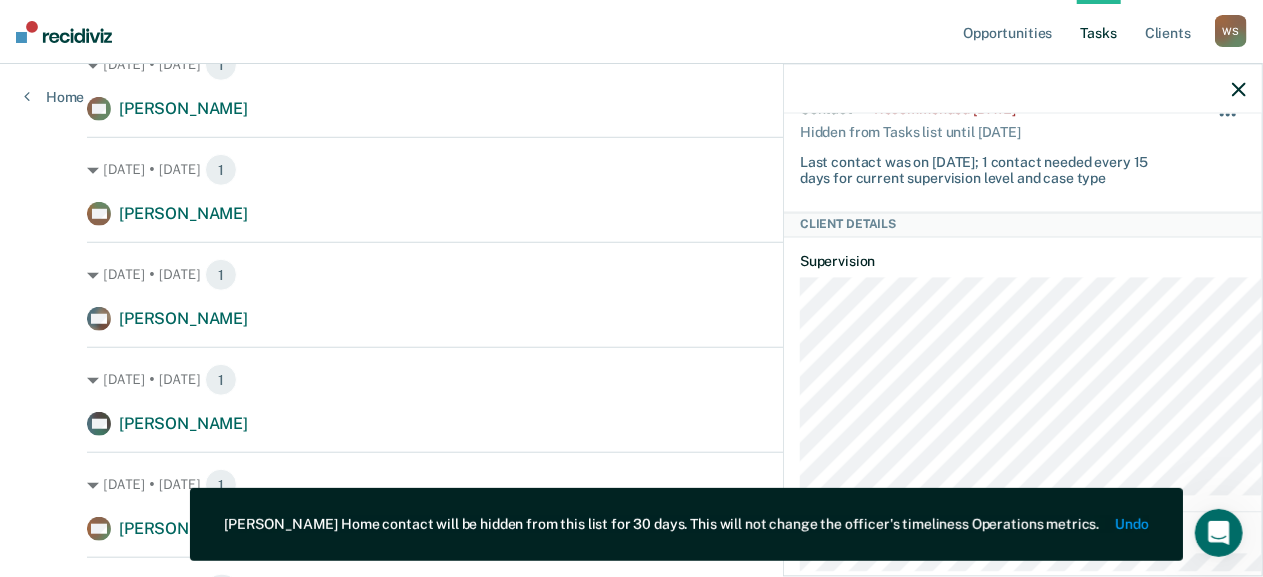 scroll, scrollTop: 469, scrollLeft: 0, axis: vertical 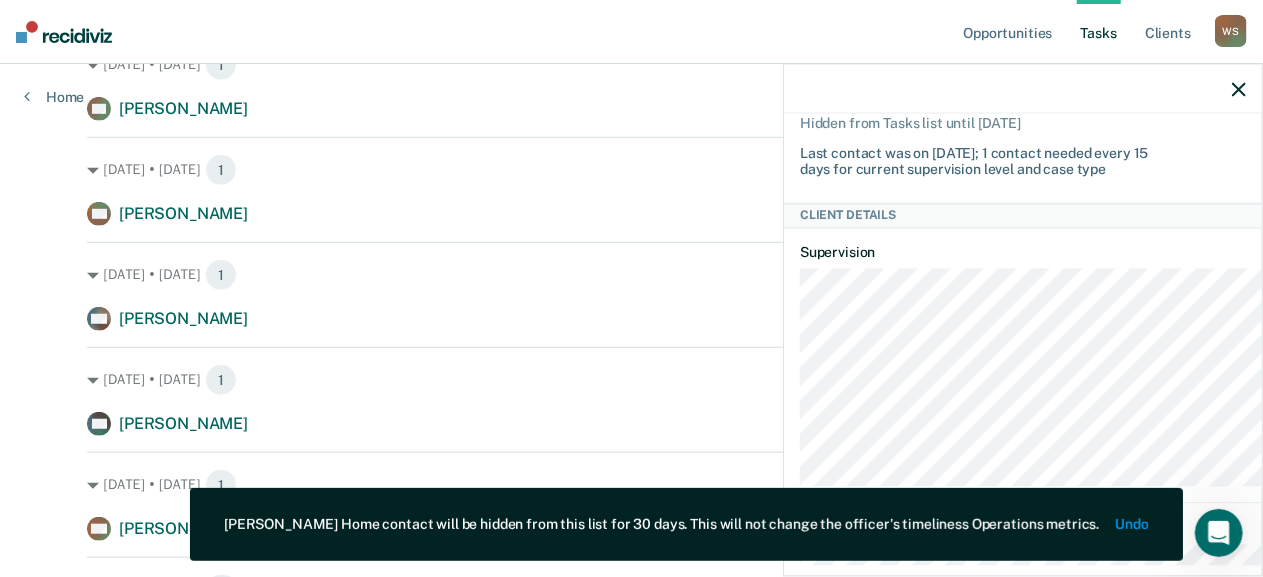 click at bounding box center (1229, 115) 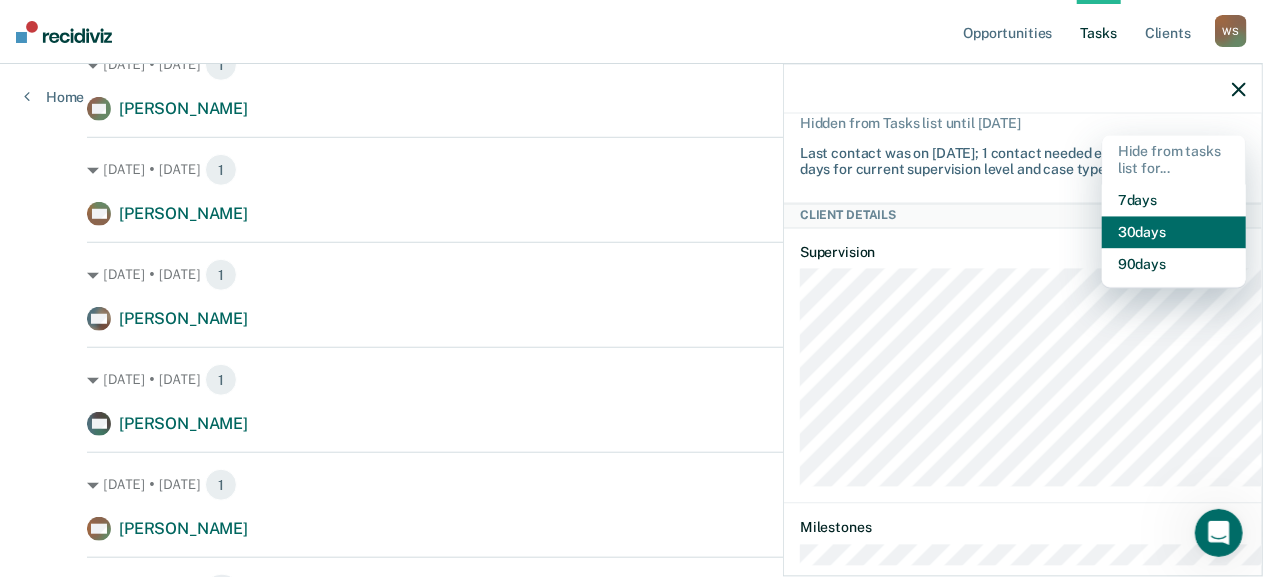 click on "30  days" at bounding box center [1174, 233] 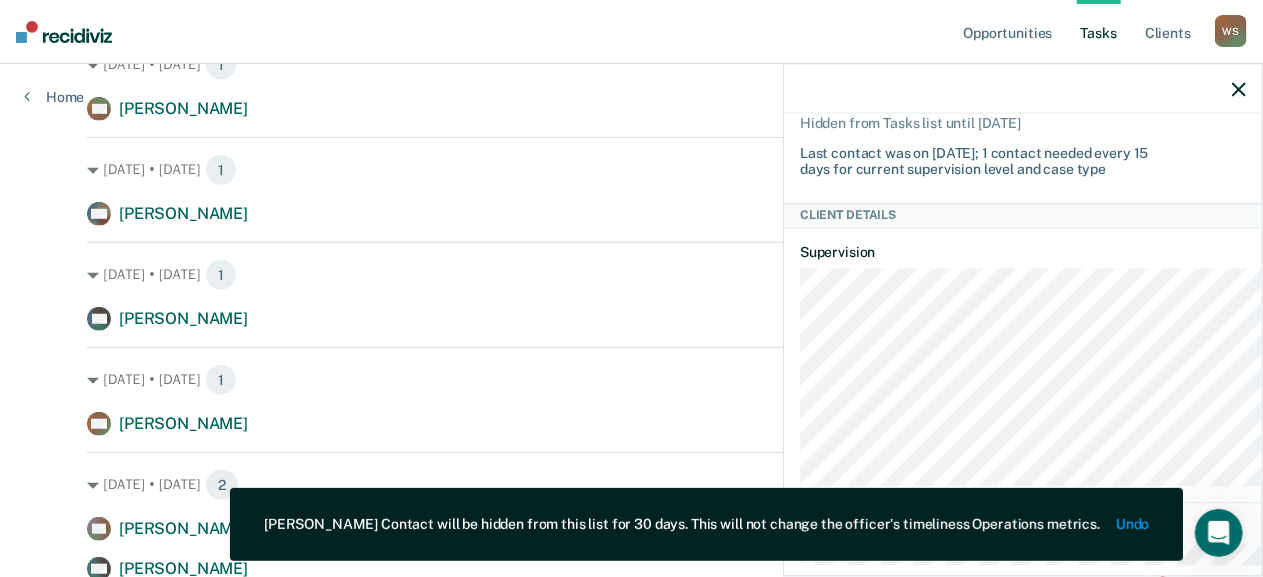 click on "Undo" at bounding box center (1132, 524) 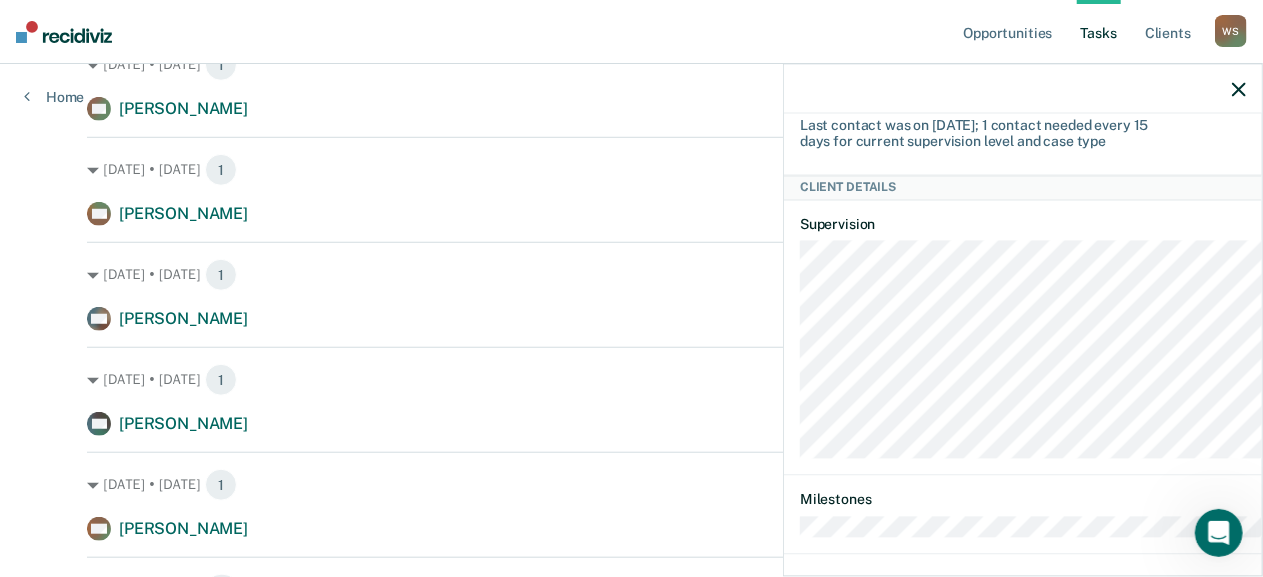 click at bounding box center (1229, 115) 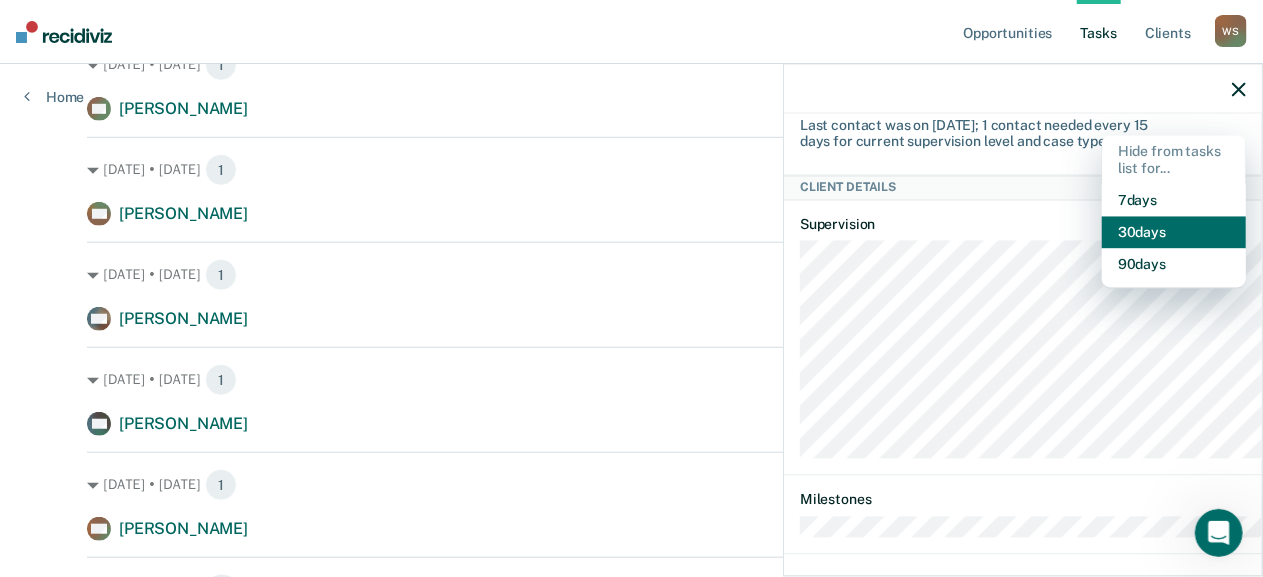 click on "30  days" at bounding box center (1174, 233) 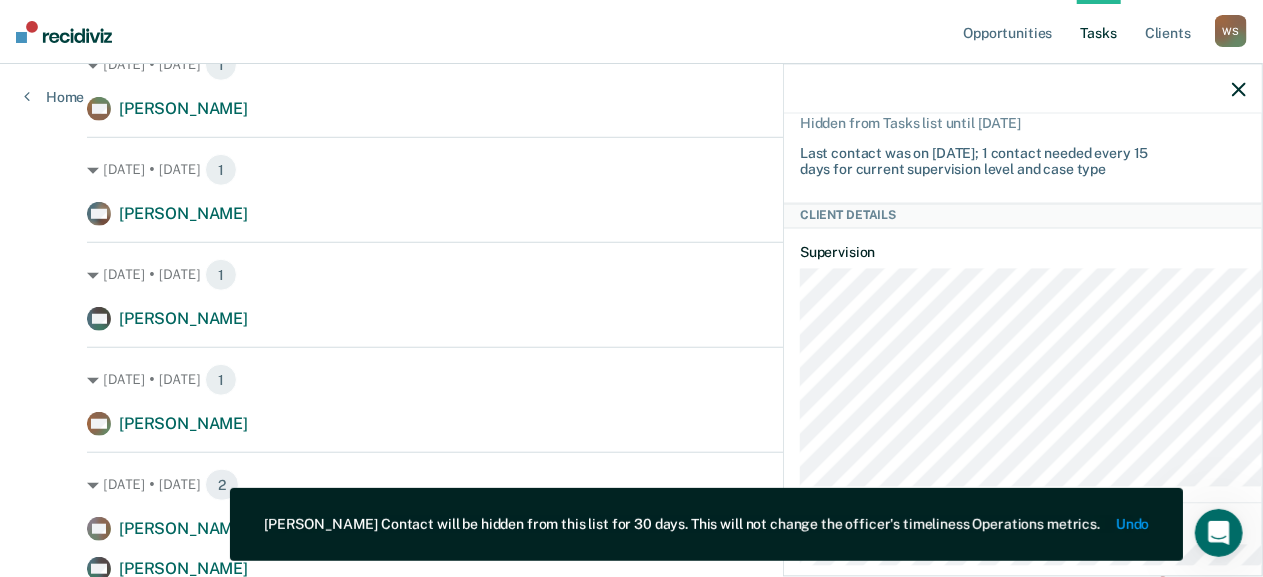 click on "Opportunities Tasks Client s [PERSON_NAME] Profile How it works Log Out Home Clear   supervision officers DISTRICT OFFICE 1, COEUR D'ALENE   Tasks The clients below might have upcoming requirements this month. Hiding a below task will not change an officer's timeliness percentage in the Operations metrics. Due this month   51 Risk Assessments   4 Contacts   36 Home Contacts   29 Employment Verification   [DATE] • [DATE]   1 BH [PERSON_NAME] Contact recommended [DATE]   [DATE] • [DATE]   1 KK [PERSON_NAME] Contact recommended [DATE]   [DATE] • [DATE]   1 MH [PERSON_NAME] Contact recommended [DATE]   [DATE] • [DATE]   1 NG [PERSON_NAME] Contact recommended [DATE]   [DATE] • [DATE]   1 RM [PERSON_NAME] Contact recommended a month ago   [DATE] • [DATE]   1 DH [PERSON_NAME] Contact recommended a month ago   [DATE] • [DATE]   1 [PERSON_NAME] Contact recommended a month ago   [DATE] • [DATE]   2 [PERSON_NAME] [PERSON_NAME] [PERSON_NAME]     3 SK" at bounding box center [631, 1168] 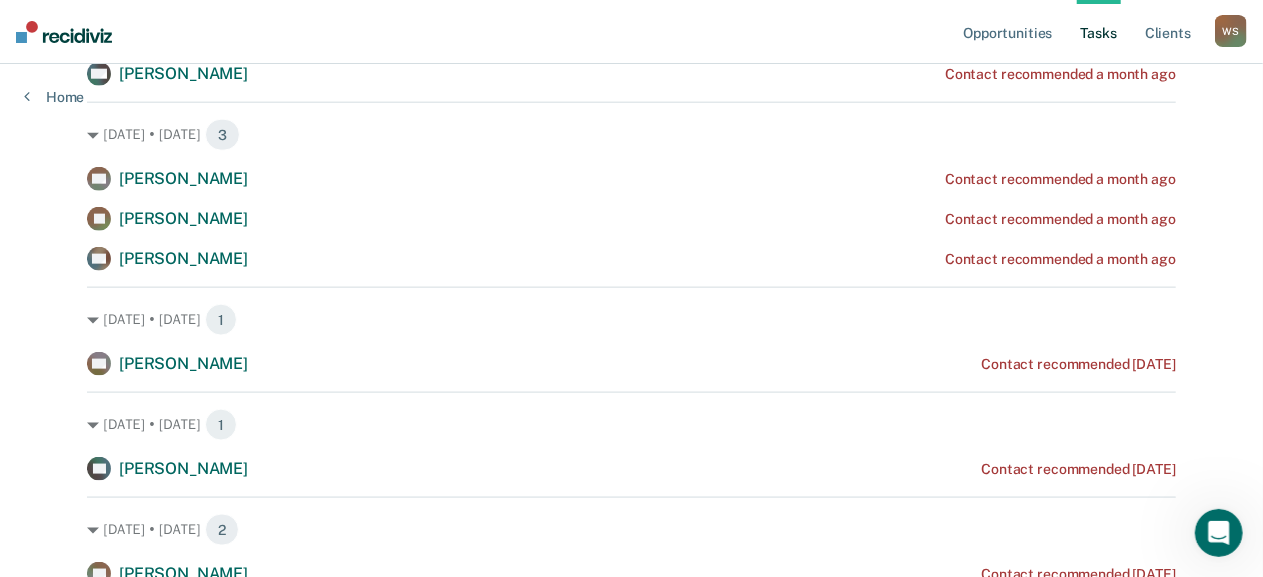 scroll, scrollTop: 1140, scrollLeft: 0, axis: vertical 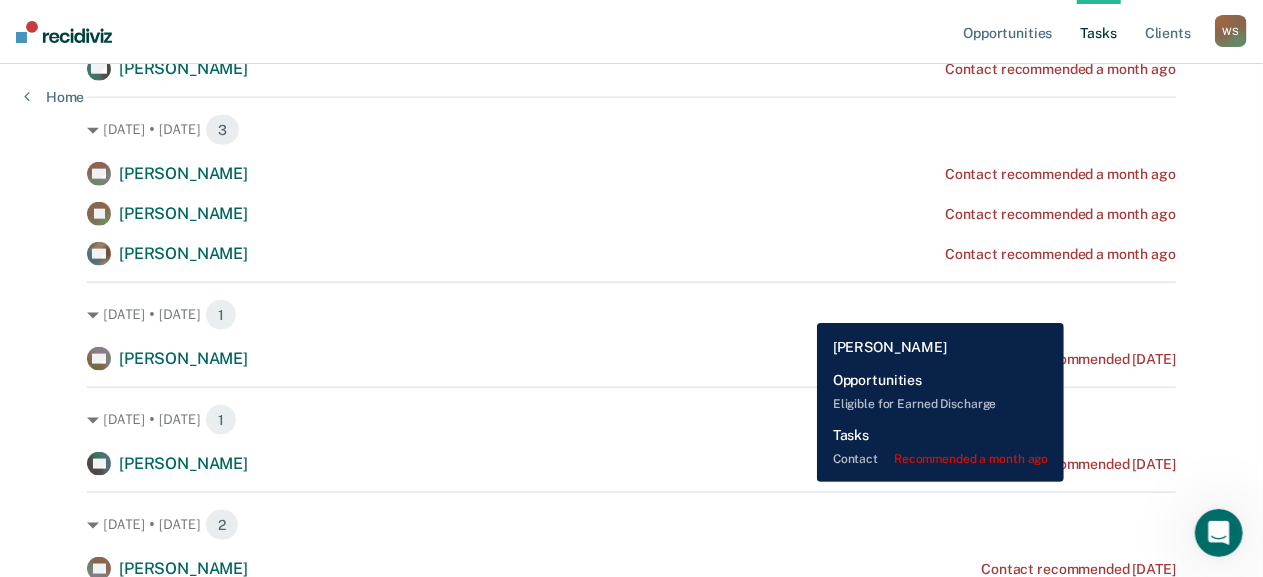 click on "Contact recommended a month ago" at bounding box center (1060, 29) 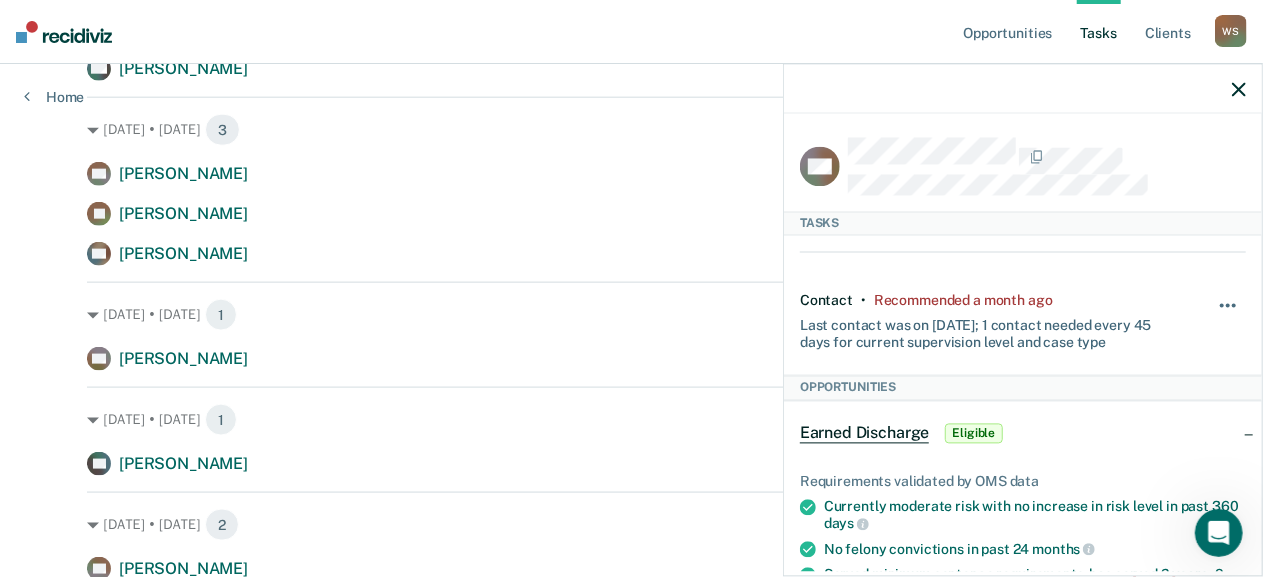 click at bounding box center [1229, 316] 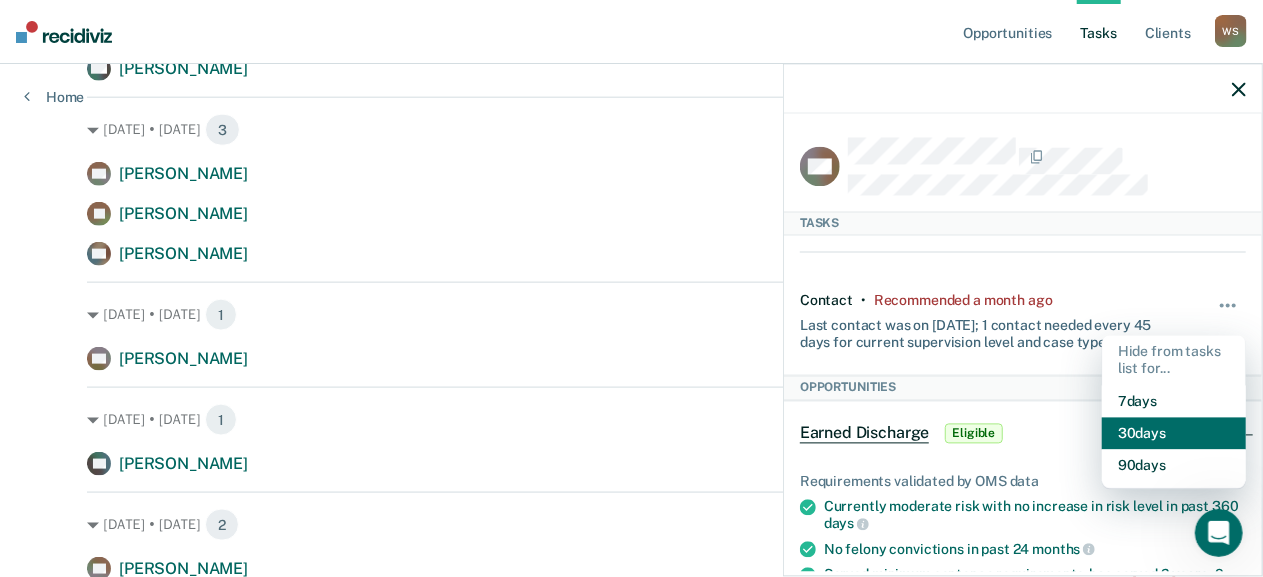 click on "30  days" at bounding box center [1174, 433] 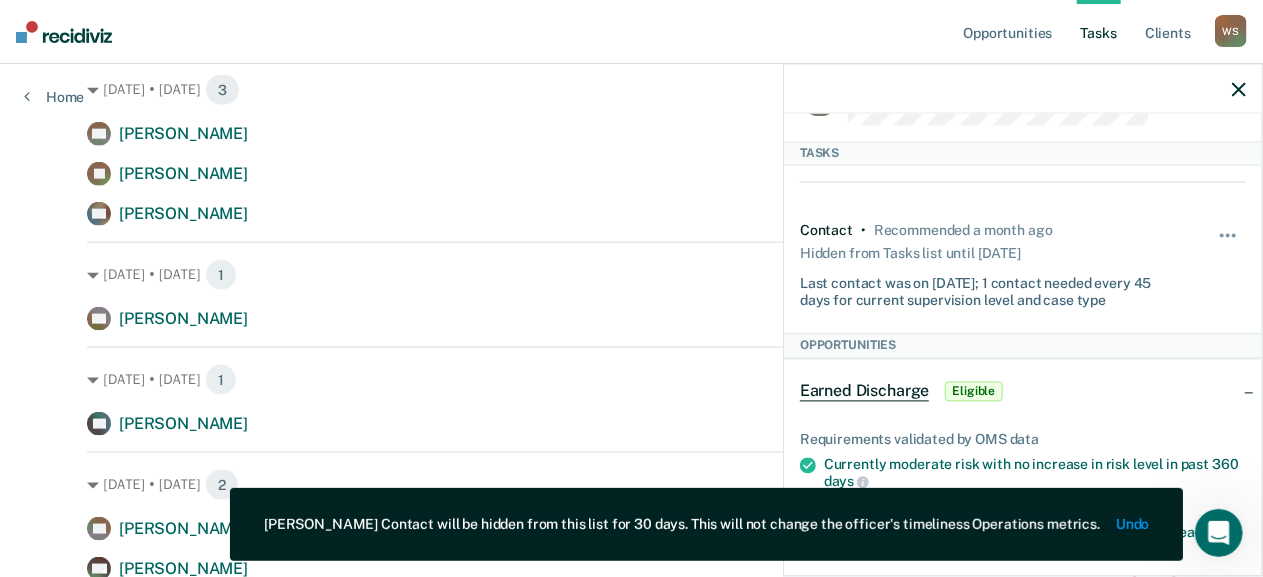 scroll, scrollTop: 84, scrollLeft: 0, axis: vertical 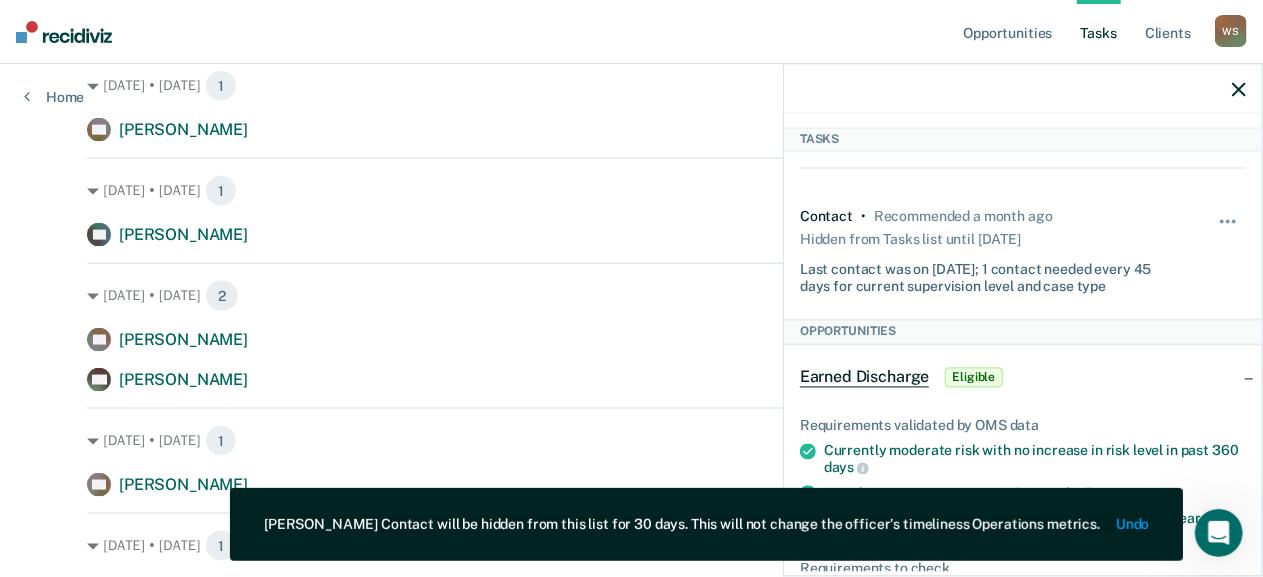 click 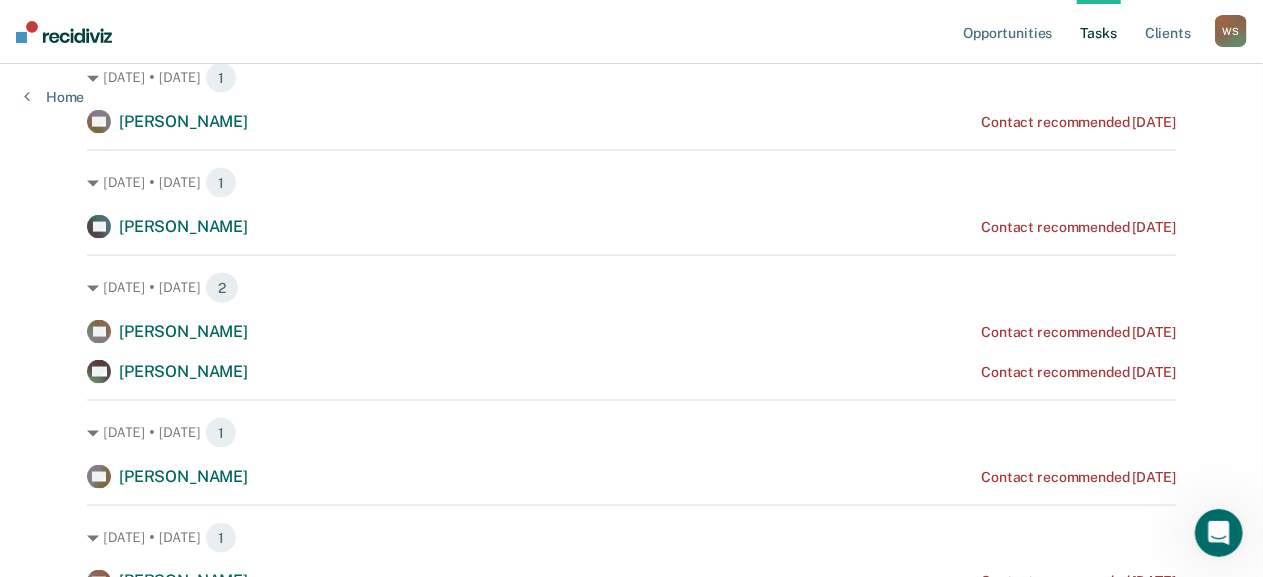scroll, scrollTop: 1310, scrollLeft: 0, axis: vertical 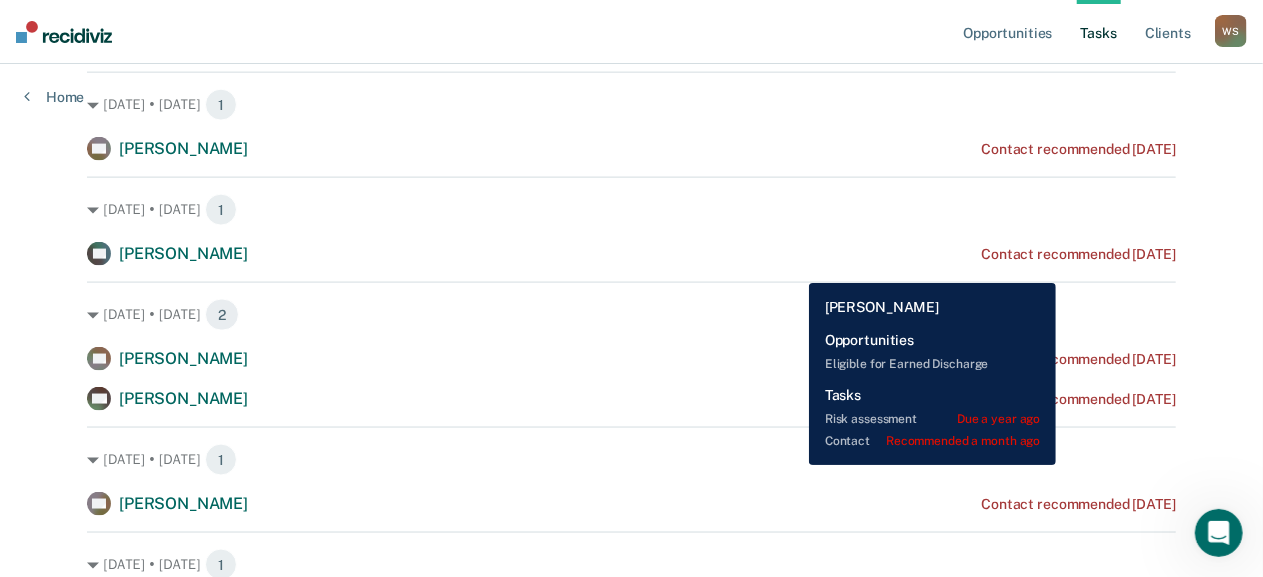 click on "Contact recommended a month ago" at bounding box center (1060, -36) 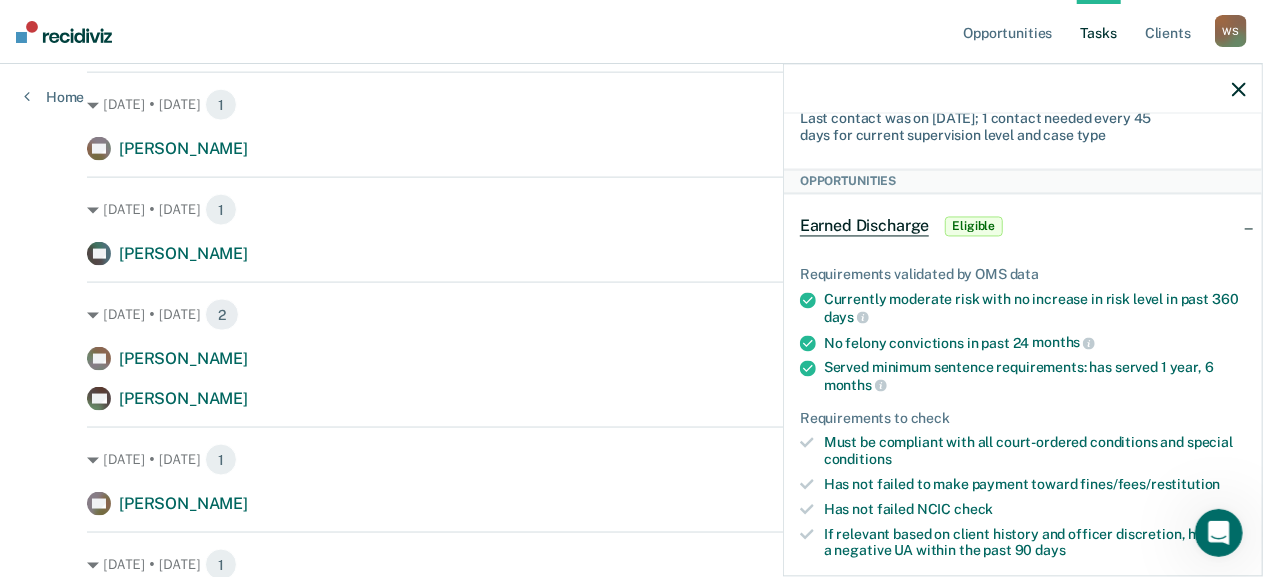 scroll, scrollTop: 218, scrollLeft: 0, axis: vertical 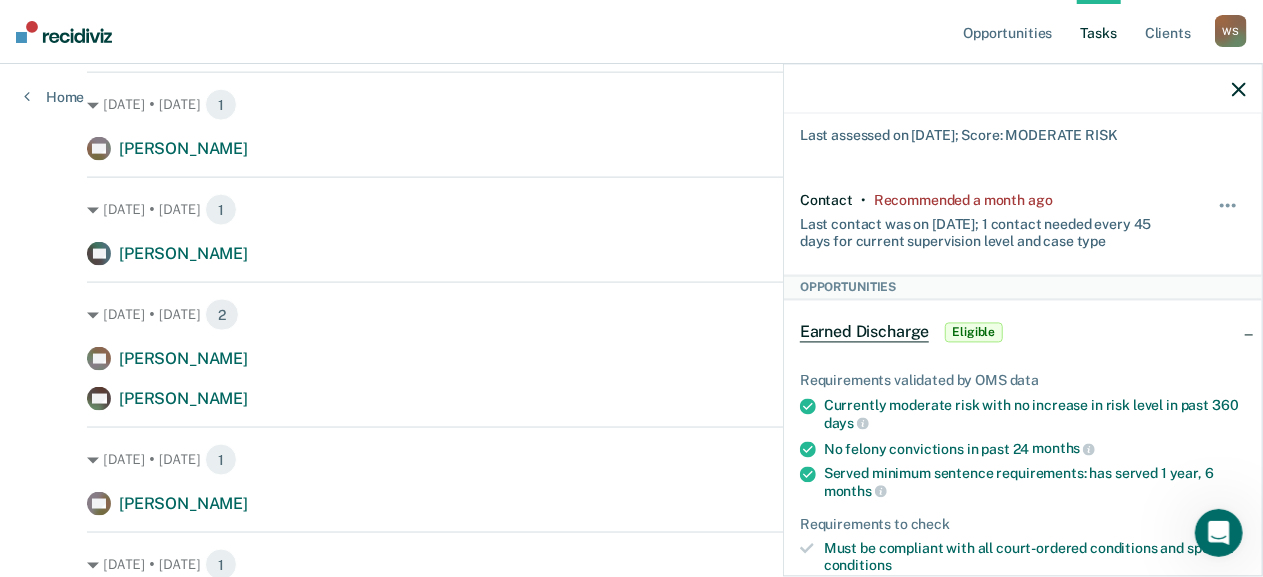 click 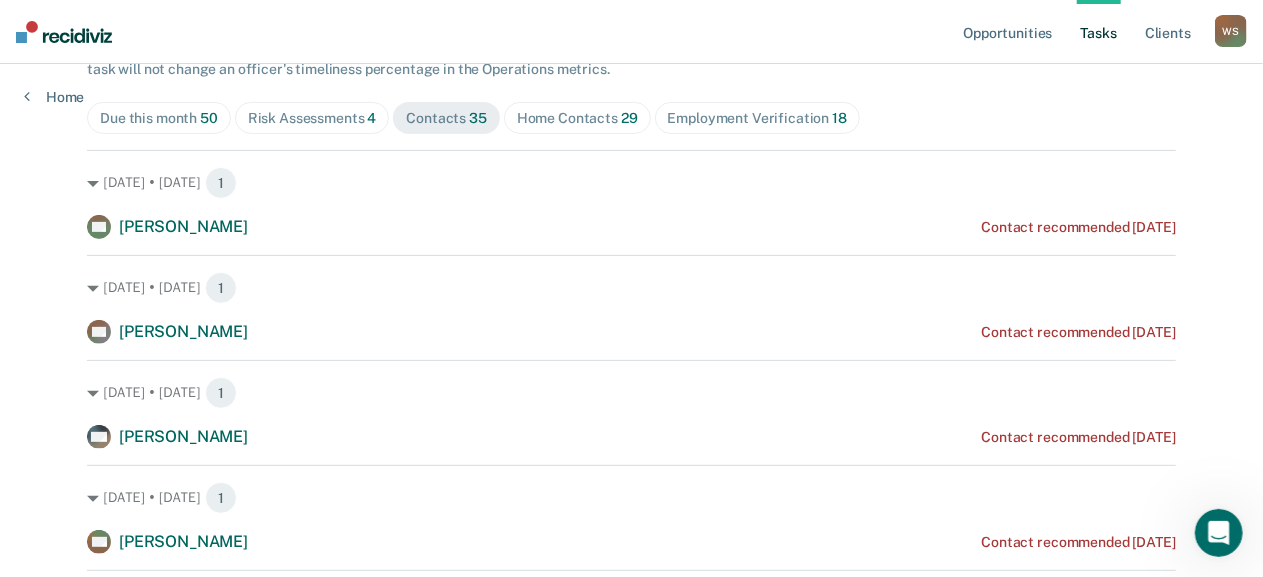 scroll, scrollTop: 202, scrollLeft: 0, axis: vertical 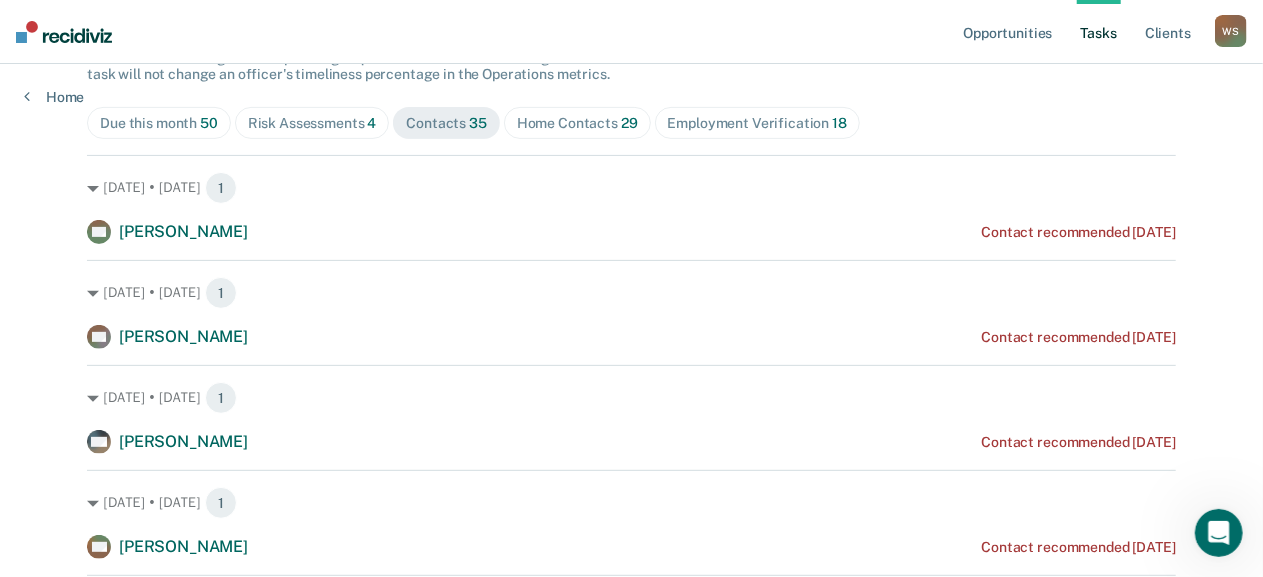 click on "Home Contacts   29" at bounding box center (577, 123) 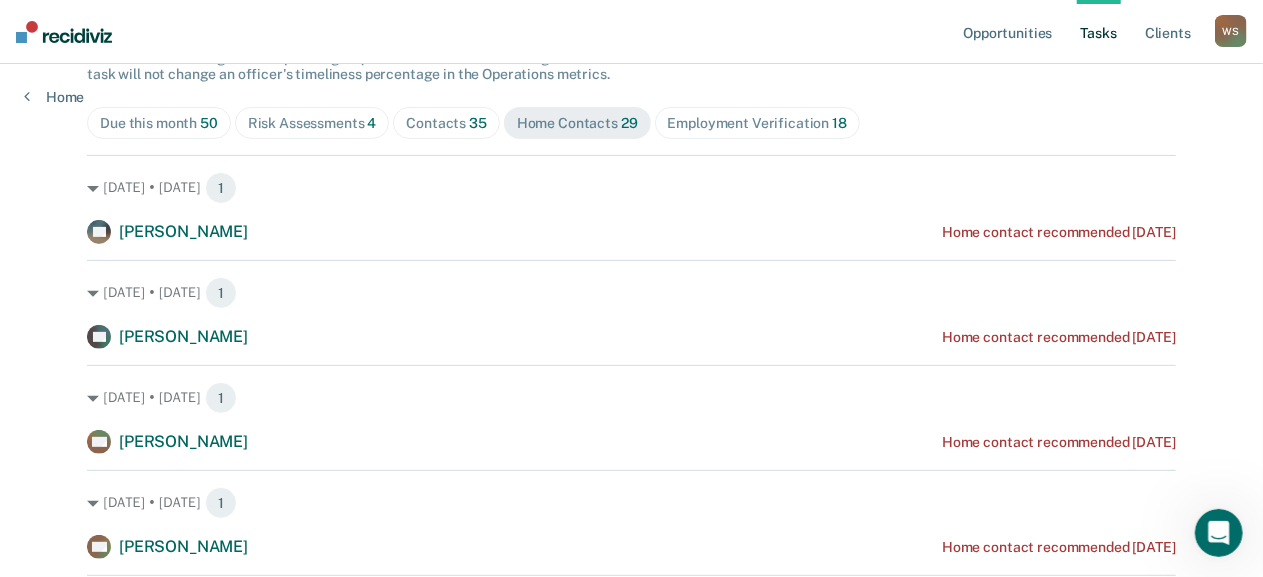 scroll, scrollTop: 0, scrollLeft: 0, axis: both 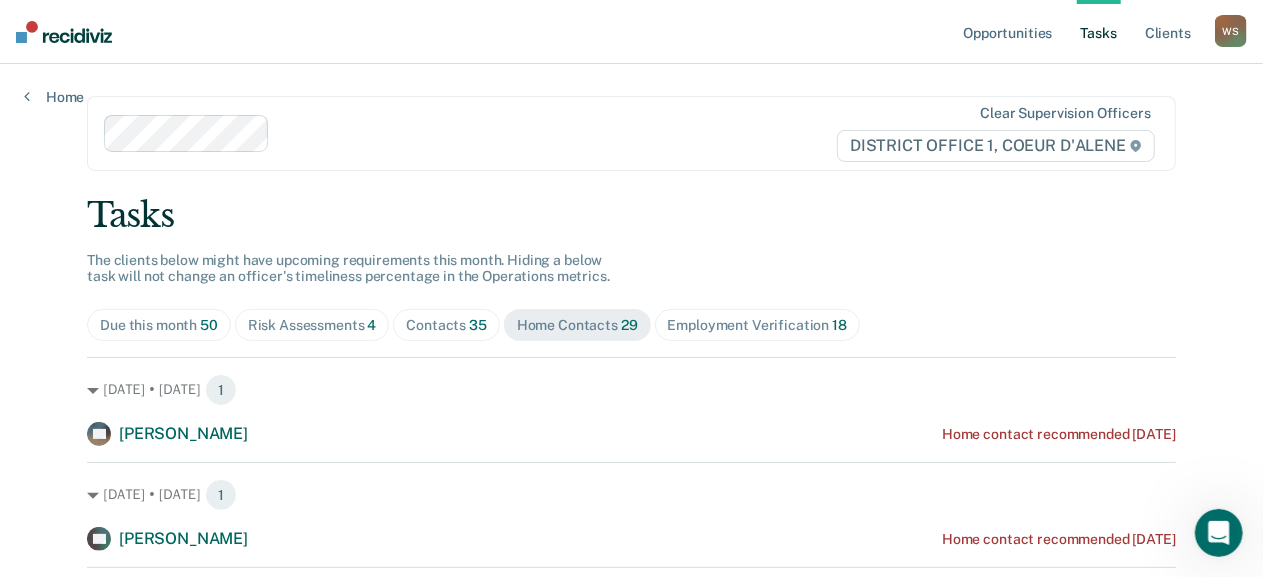click on "W S" at bounding box center [1231, 31] 